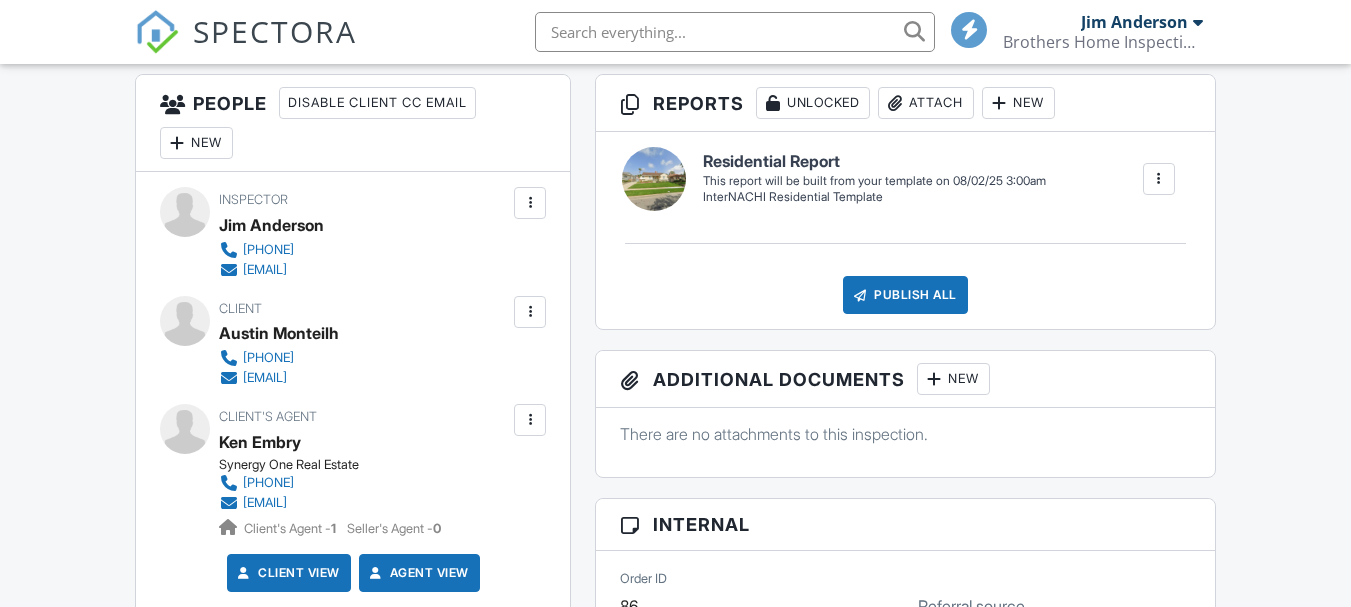 scroll, scrollTop: 512, scrollLeft: 0, axis: vertical 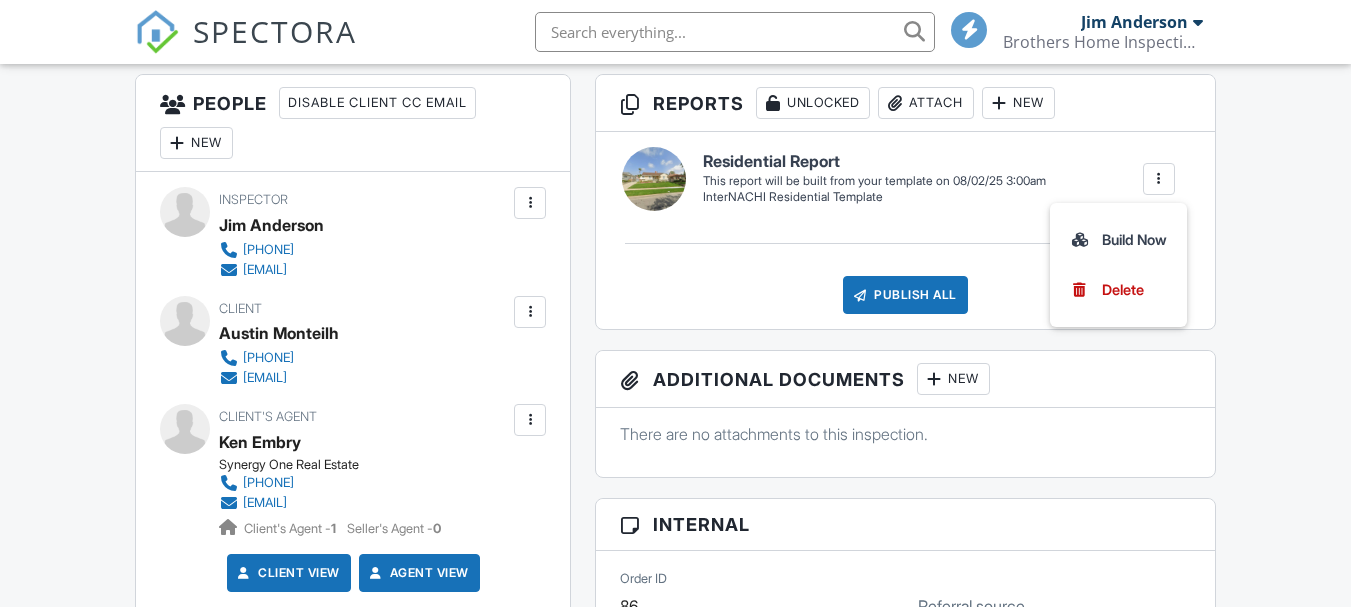 click on "Residential Report
InterNACHI Residential Template
Edit
View
Residential Report
InterNACHI Residential Template
This report will be built from your template on 08/02/25  3:00am
Quick Publish
Copy
Build Now
Delete
Publish All
Checking report completion" at bounding box center [905, 230] 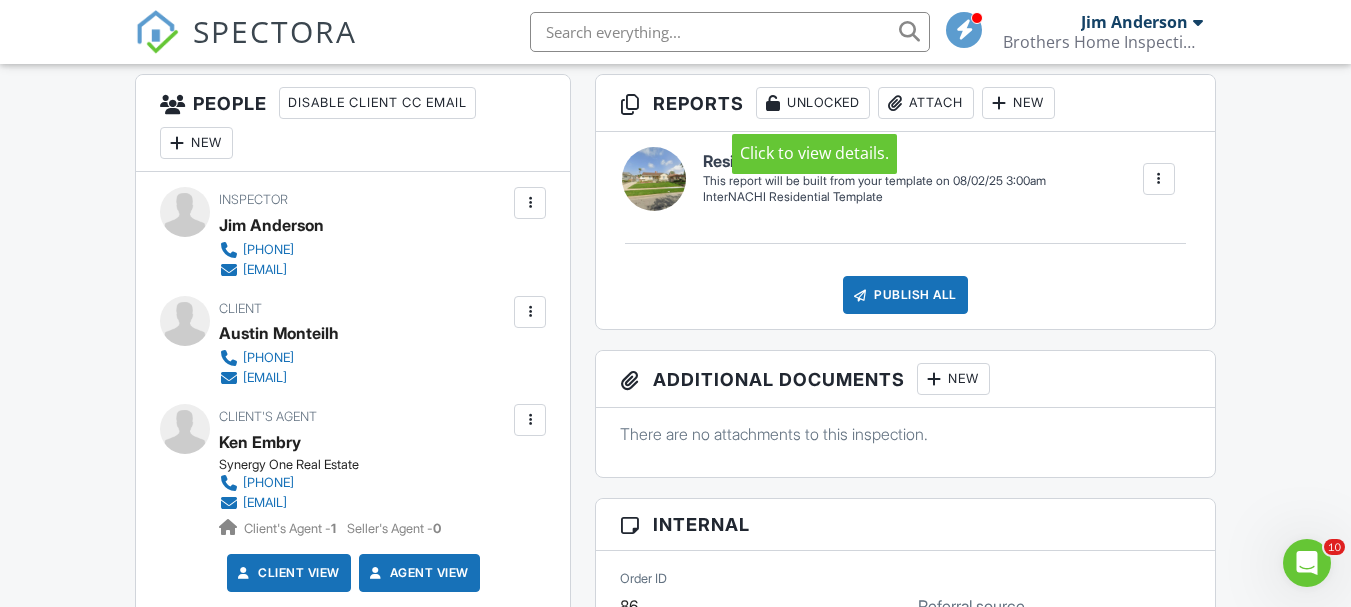 scroll, scrollTop: 0, scrollLeft: 0, axis: both 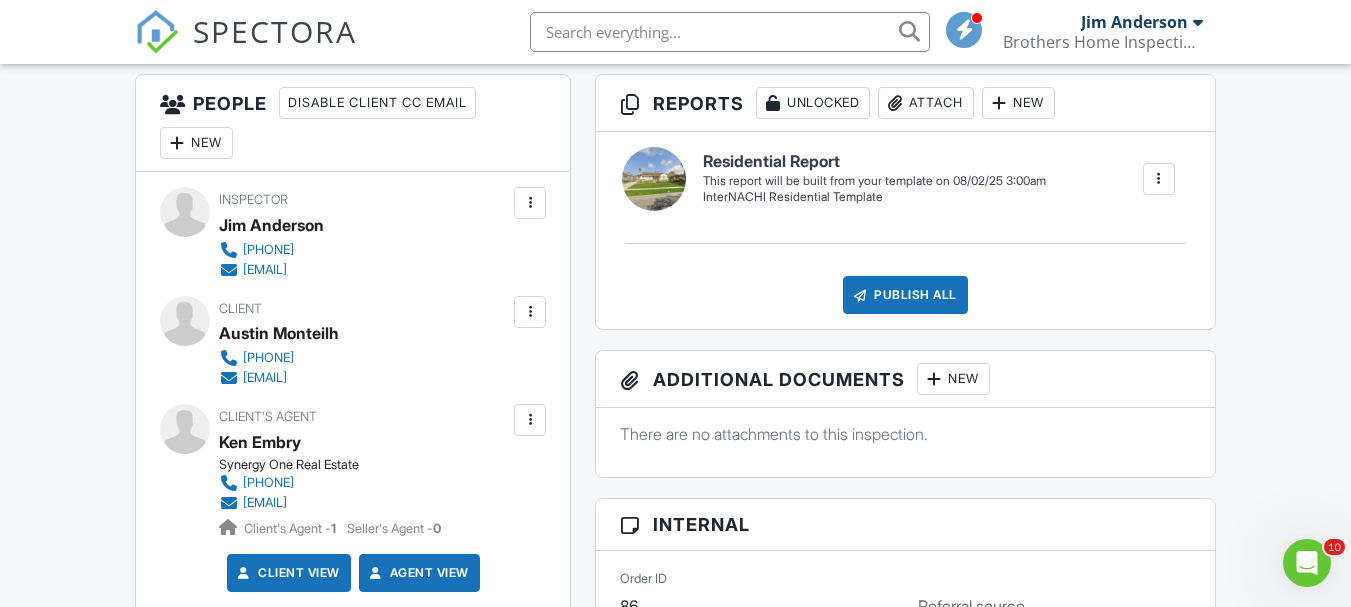 click at bounding box center [1159, 179] 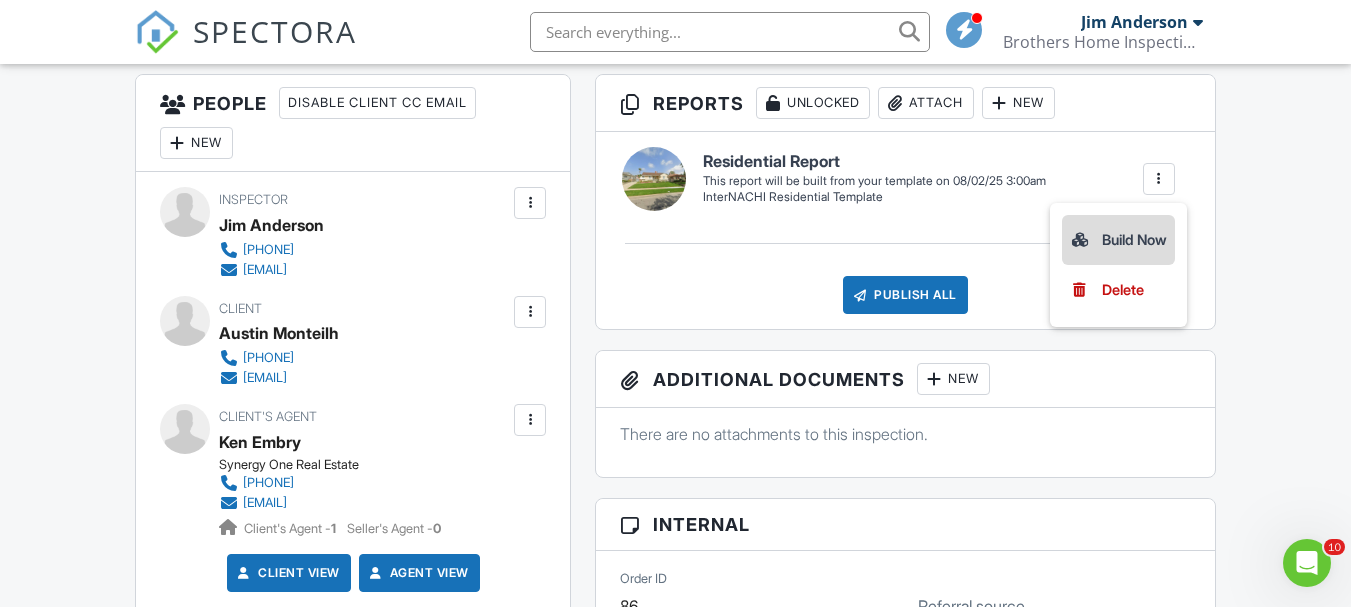 click on "Build Now" at bounding box center [1118, 240] 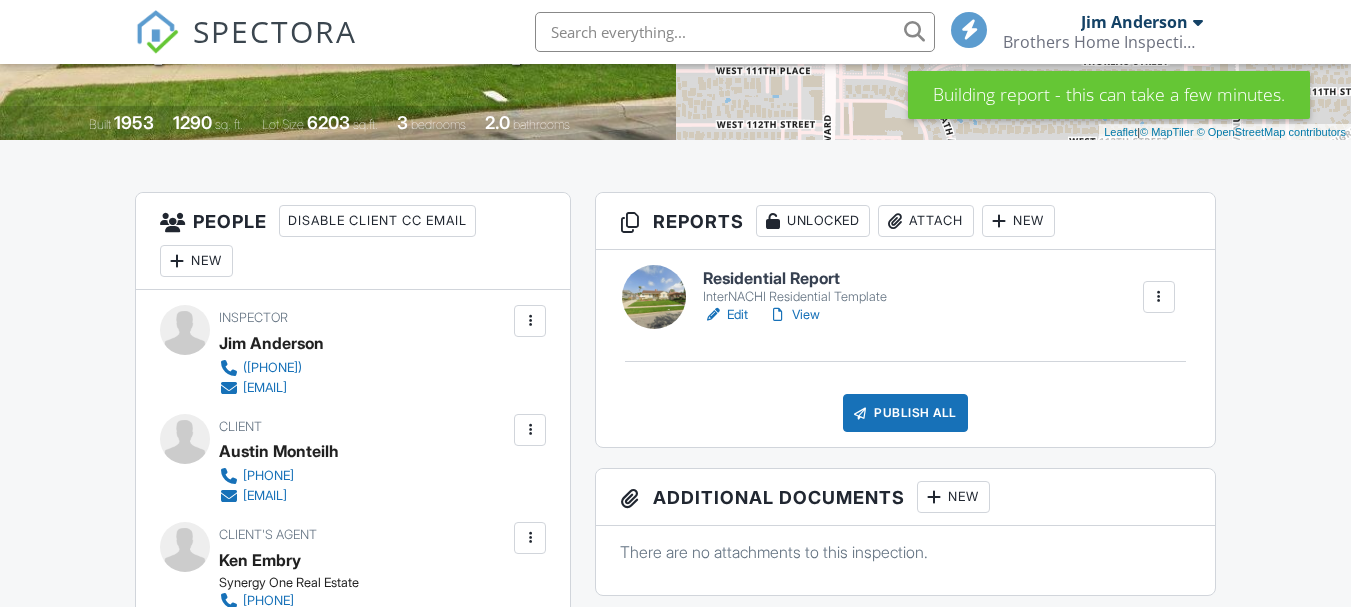 scroll, scrollTop: 100, scrollLeft: 0, axis: vertical 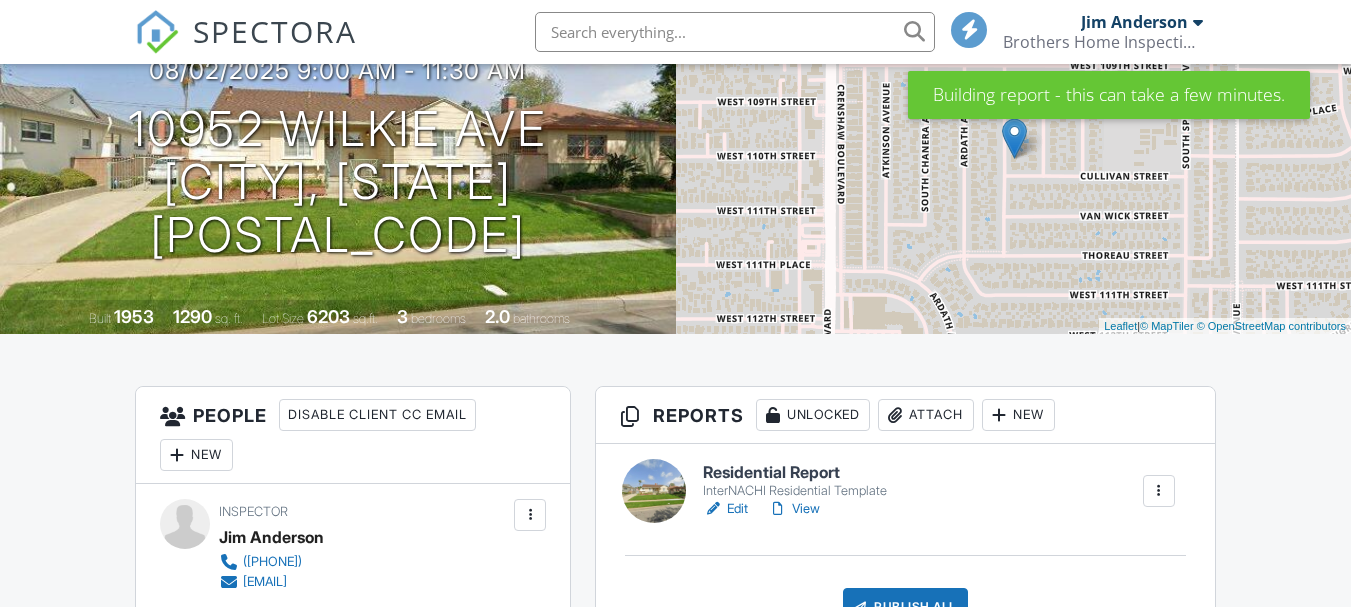 click on "Edit" at bounding box center [725, 509] 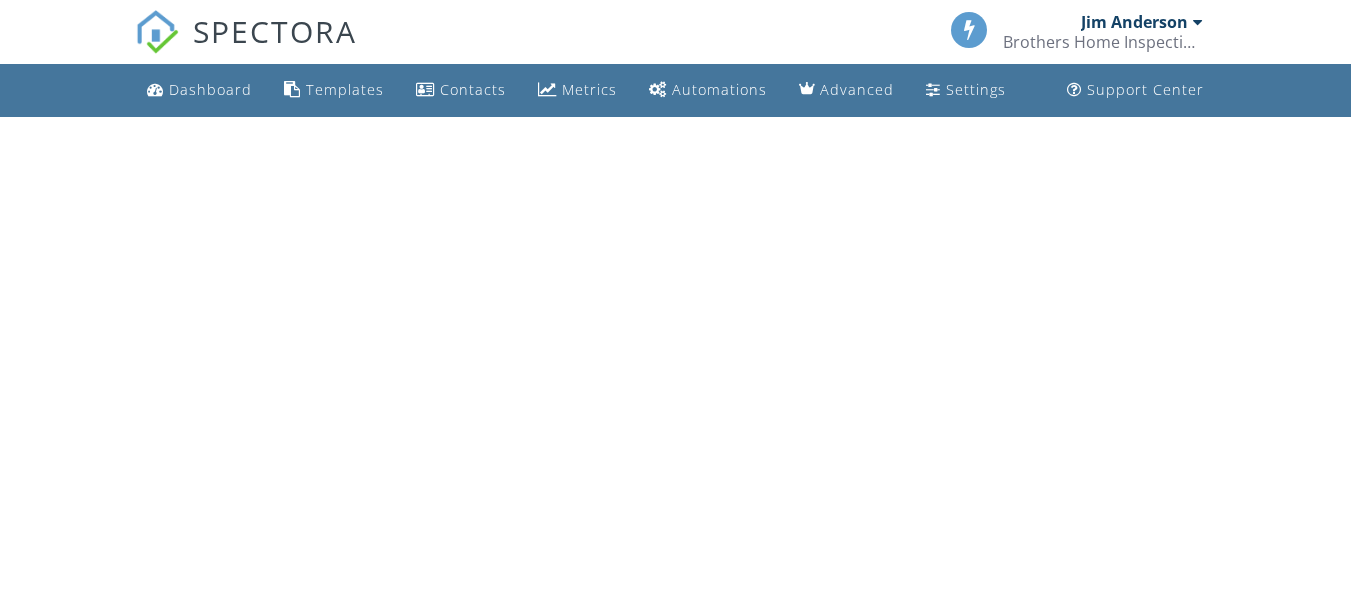 scroll, scrollTop: 0, scrollLeft: 0, axis: both 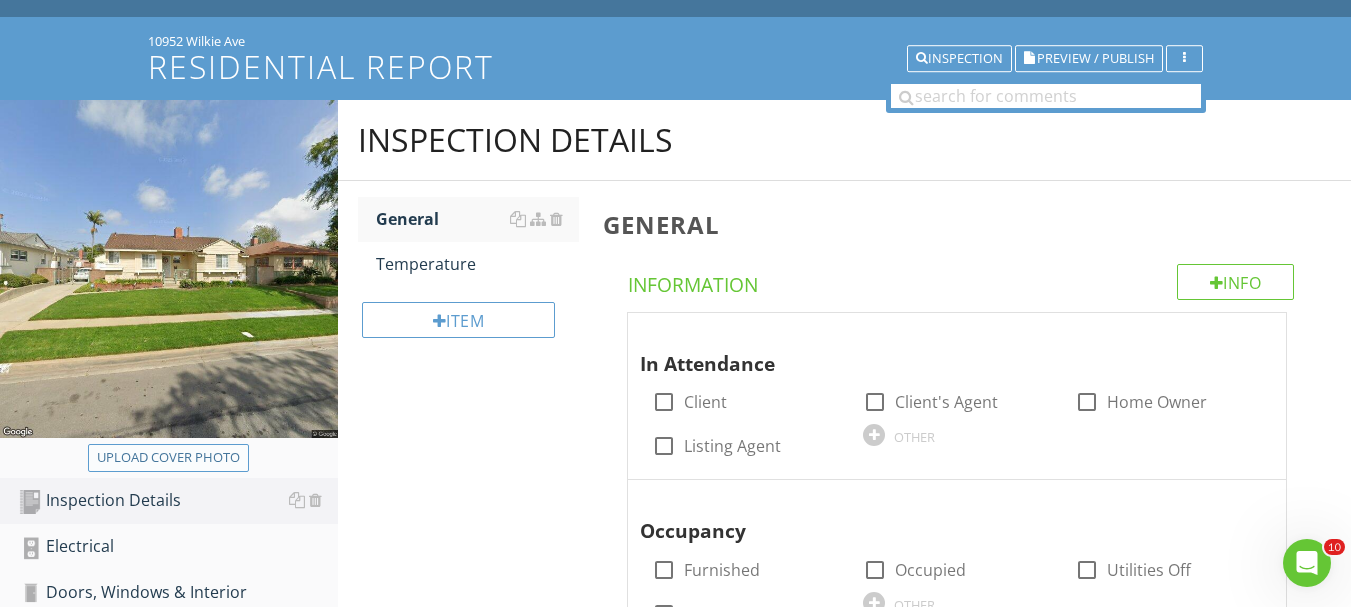 click on "Upload cover photo" at bounding box center [168, 458] 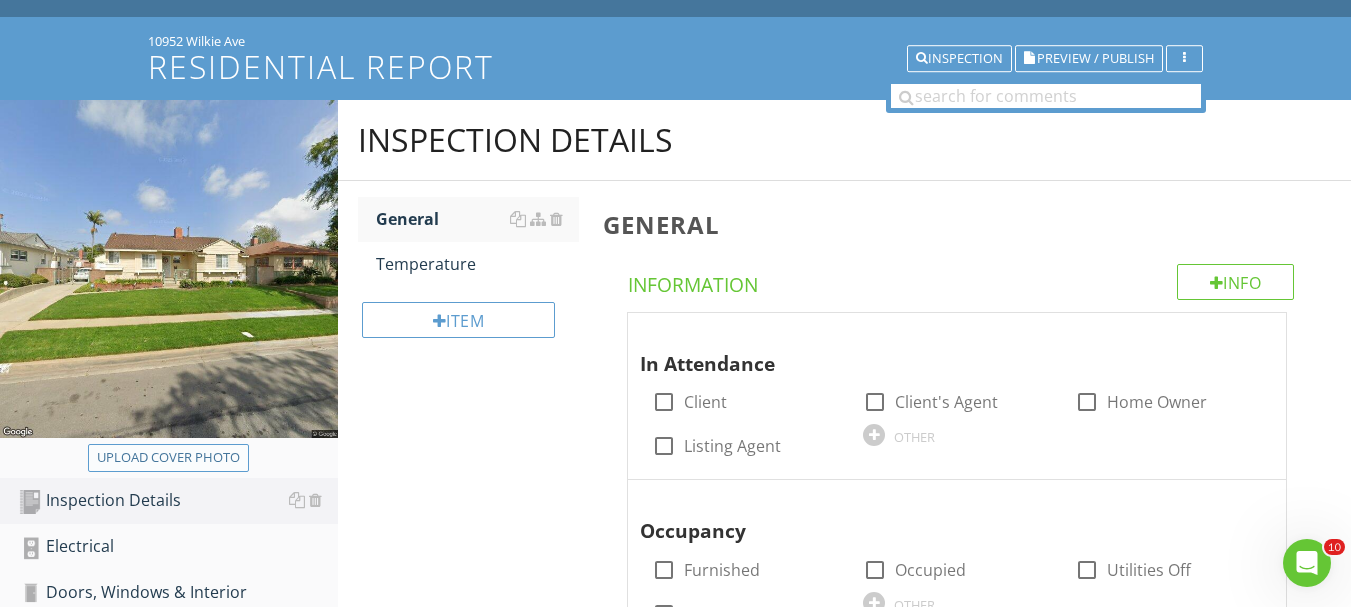 type on "C:\fakepath\20250802_083726.jpg" 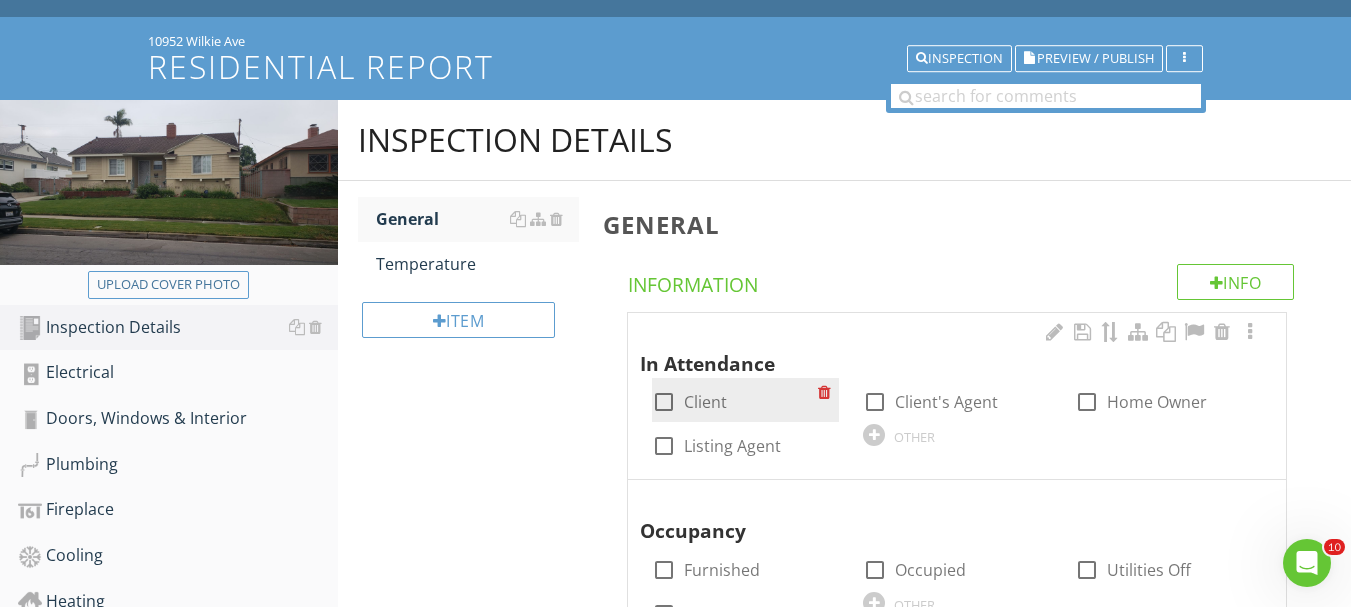 click at bounding box center [664, 402] 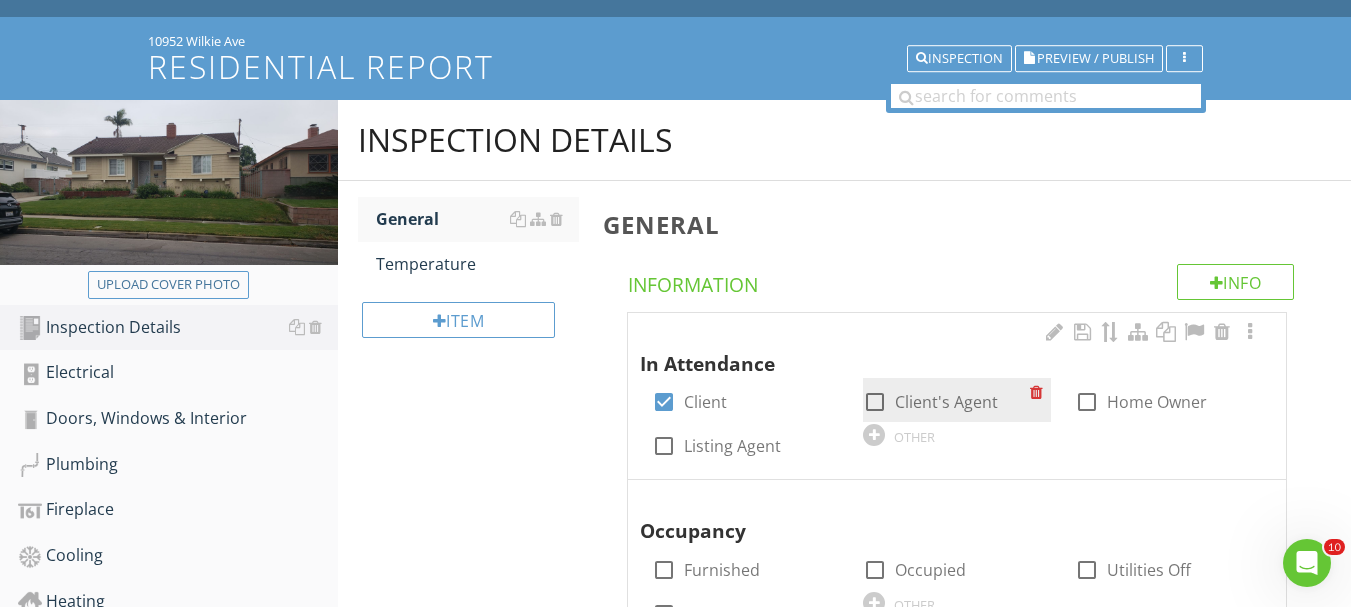 click at bounding box center (875, 402) 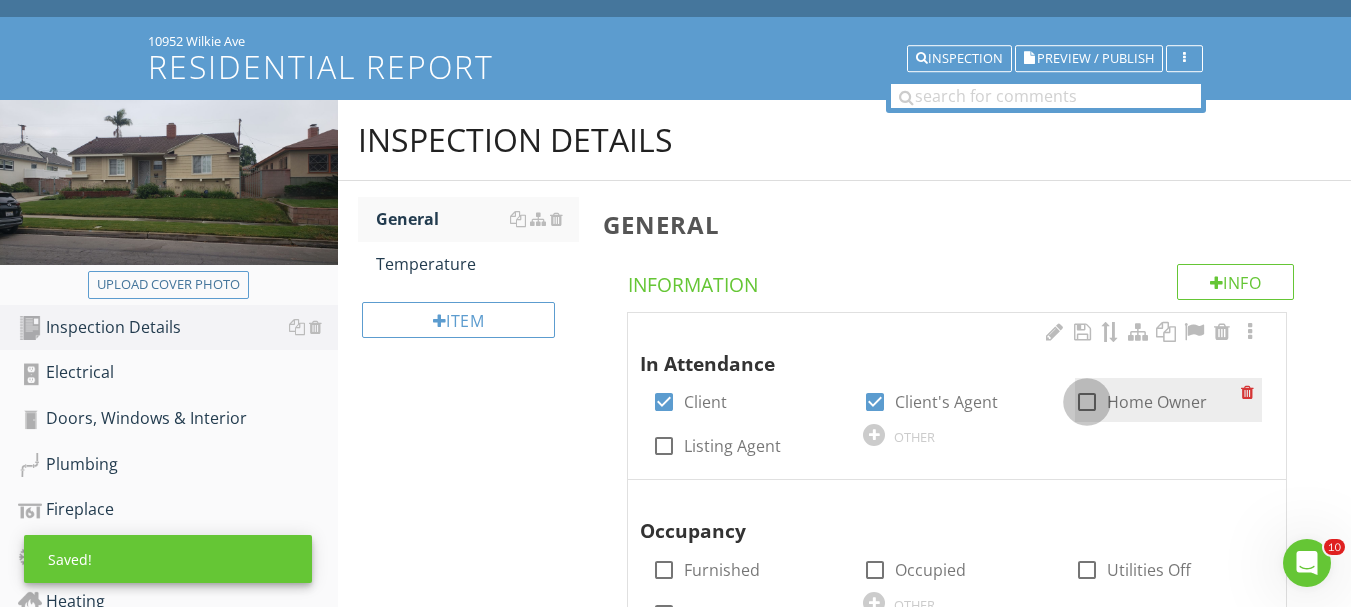 click at bounding box center [1087, 402] 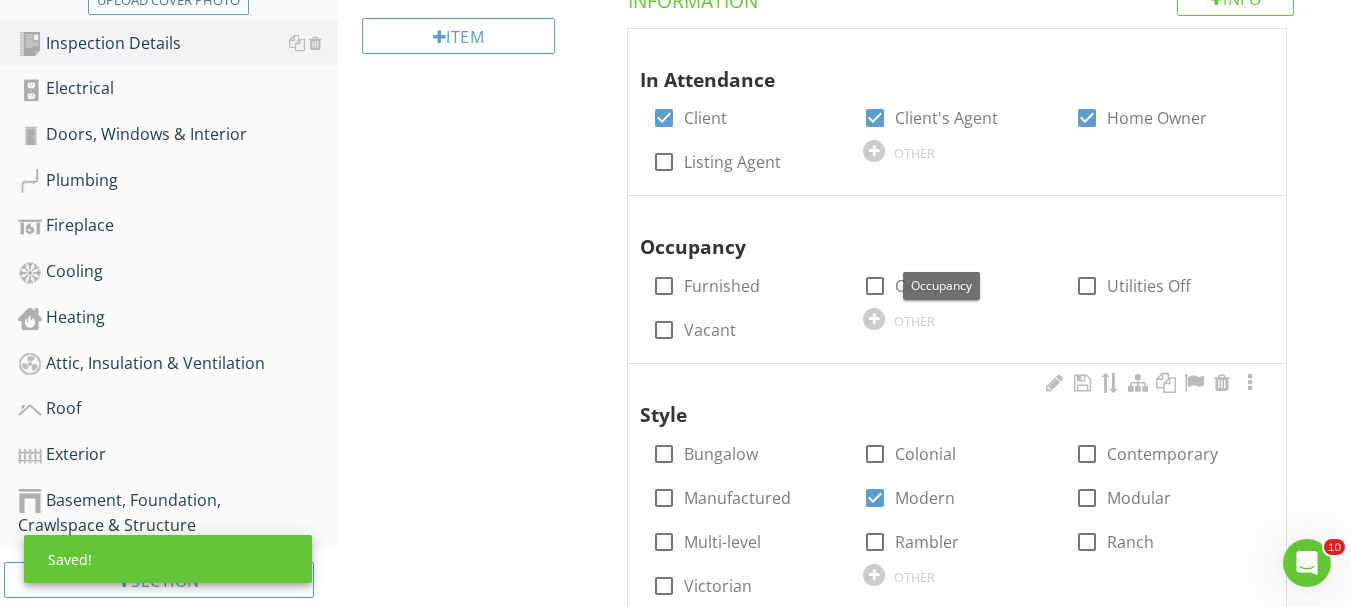 scroll, scrollTop: 400, scrollLeft: 0, axis: vertical 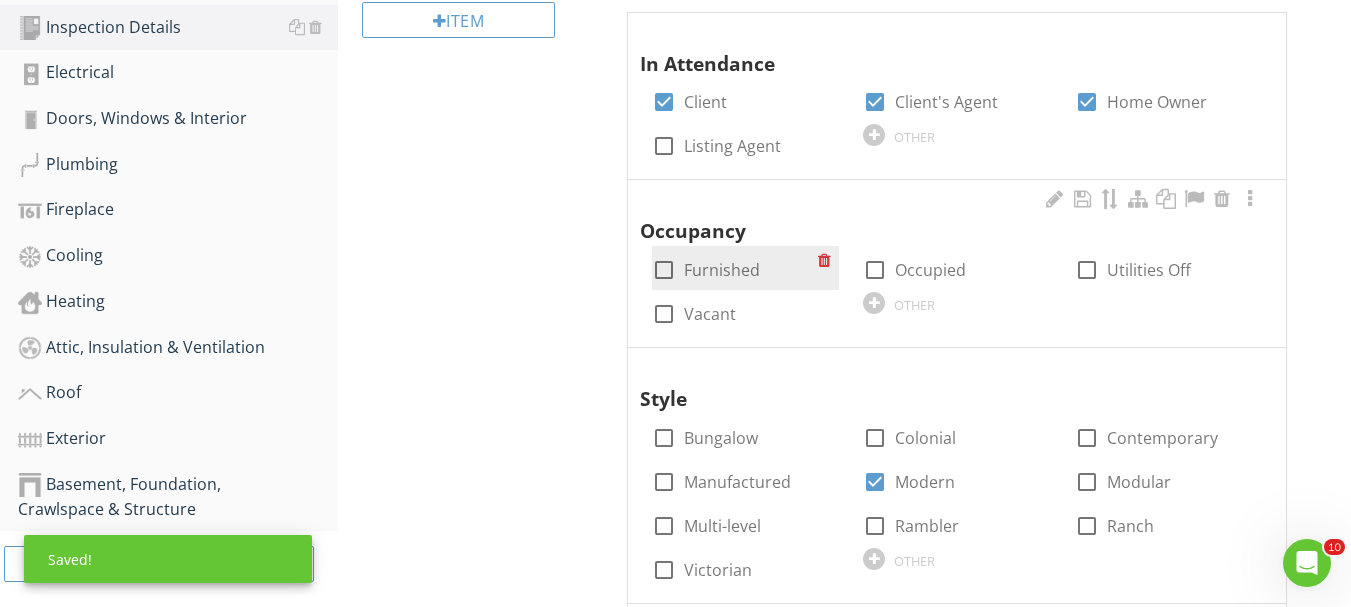 click at bounding box center (664, 270) 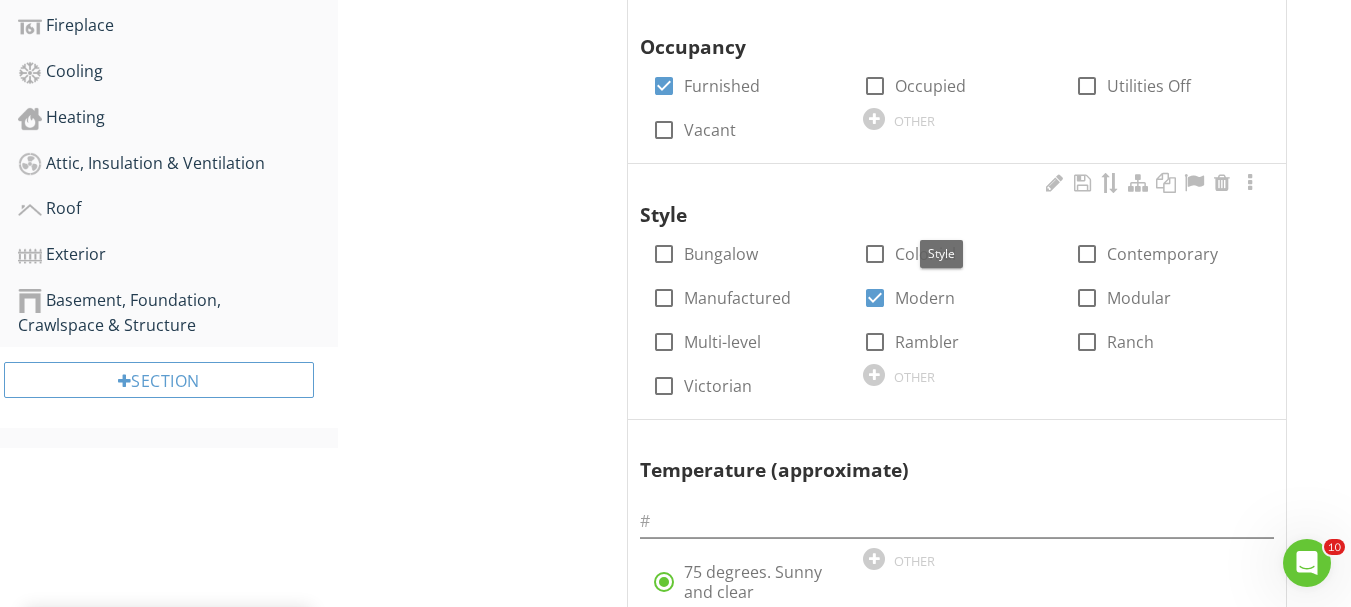 scroll, scrollTop: 600, scrollLeft: 0, axis: vertical 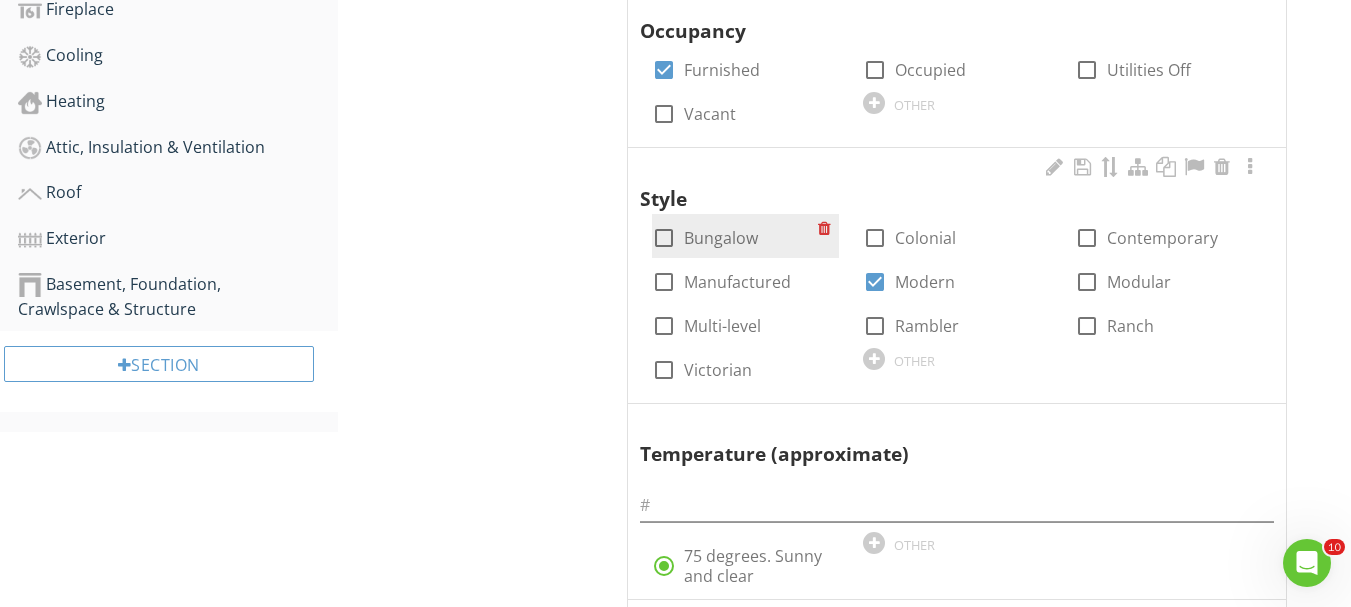 click at bounding box center [664, 238] 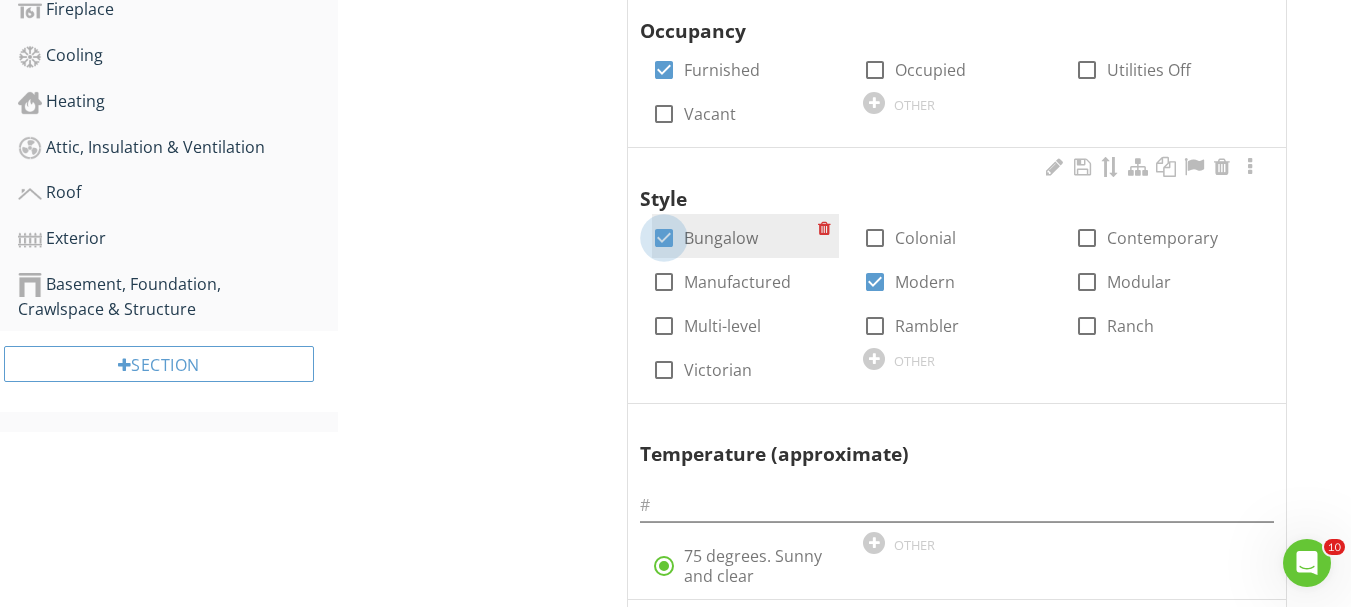 checkbox on "true" 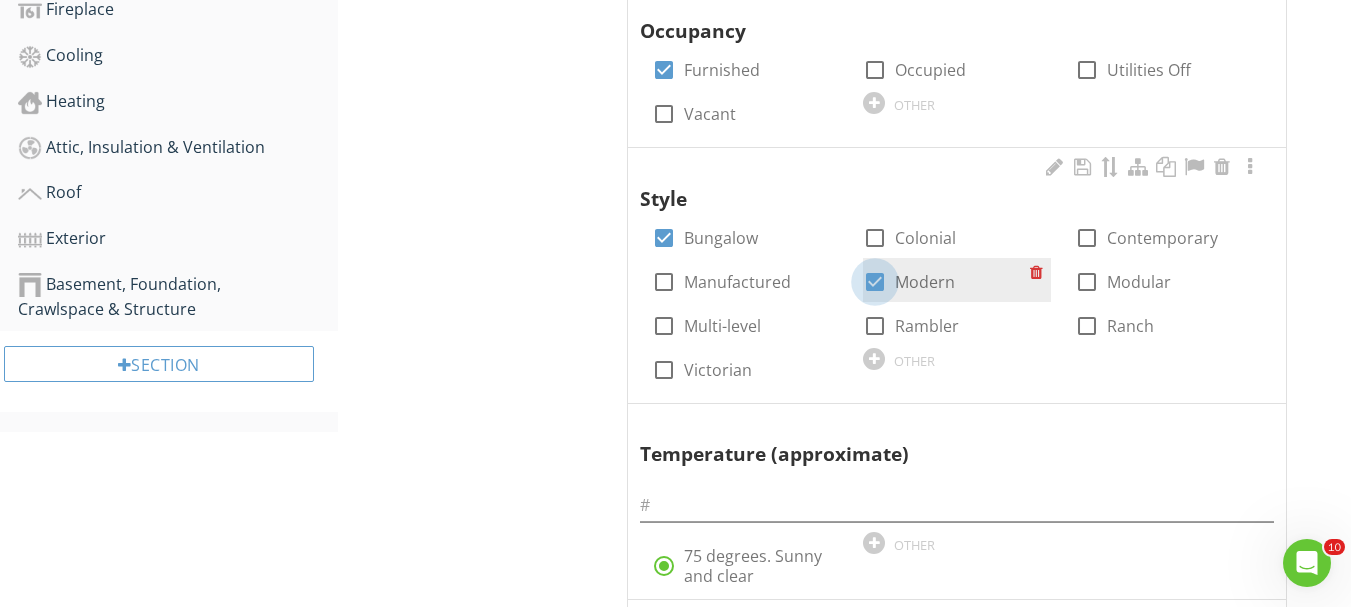 click at bounding box center [875, 282] 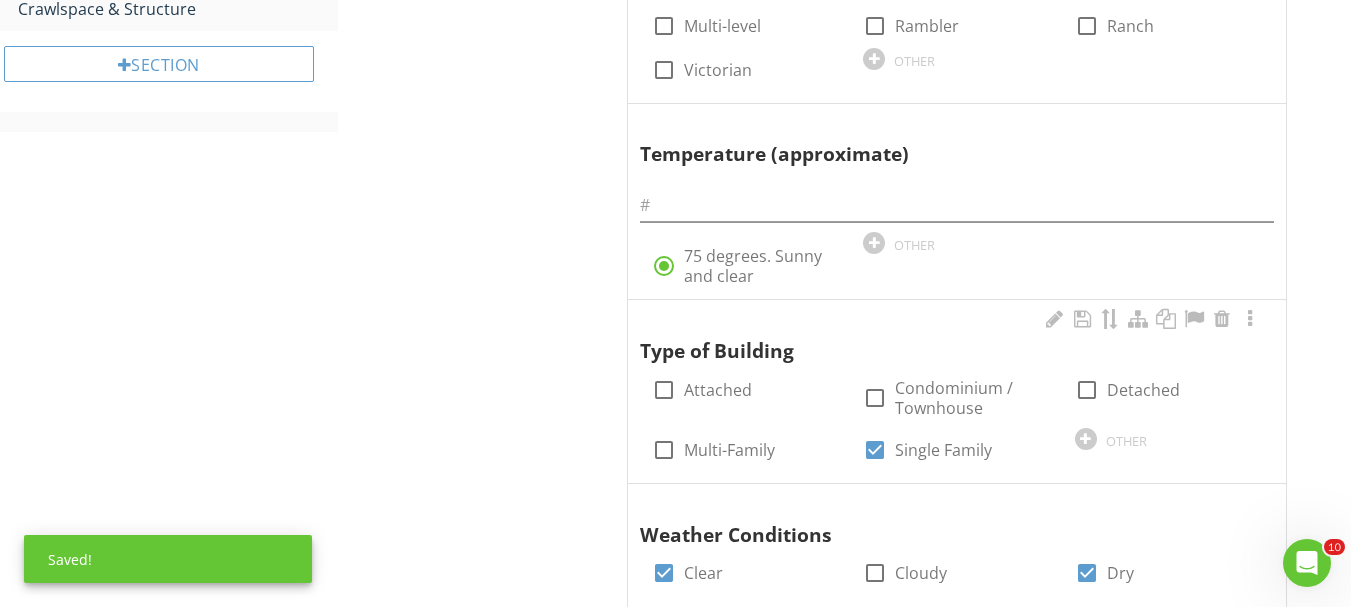 scroll, scrollTop: 1000, scrollLeft: 0, axis: vertical 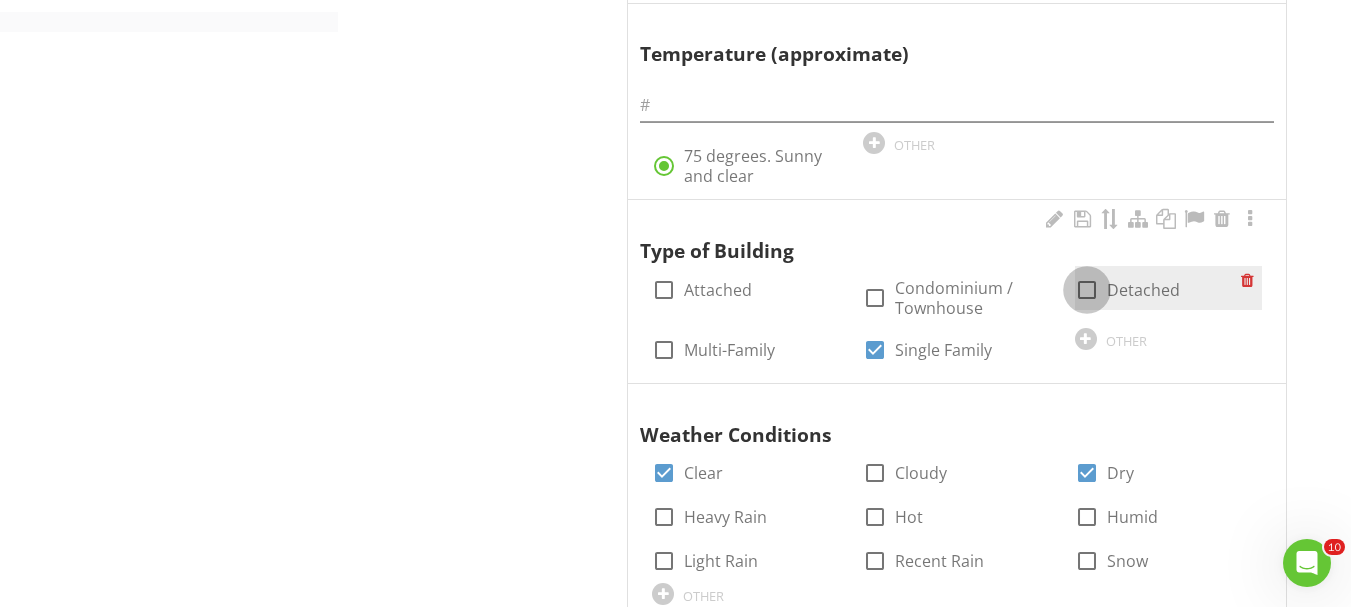 click at bounding box center (1087, 290) 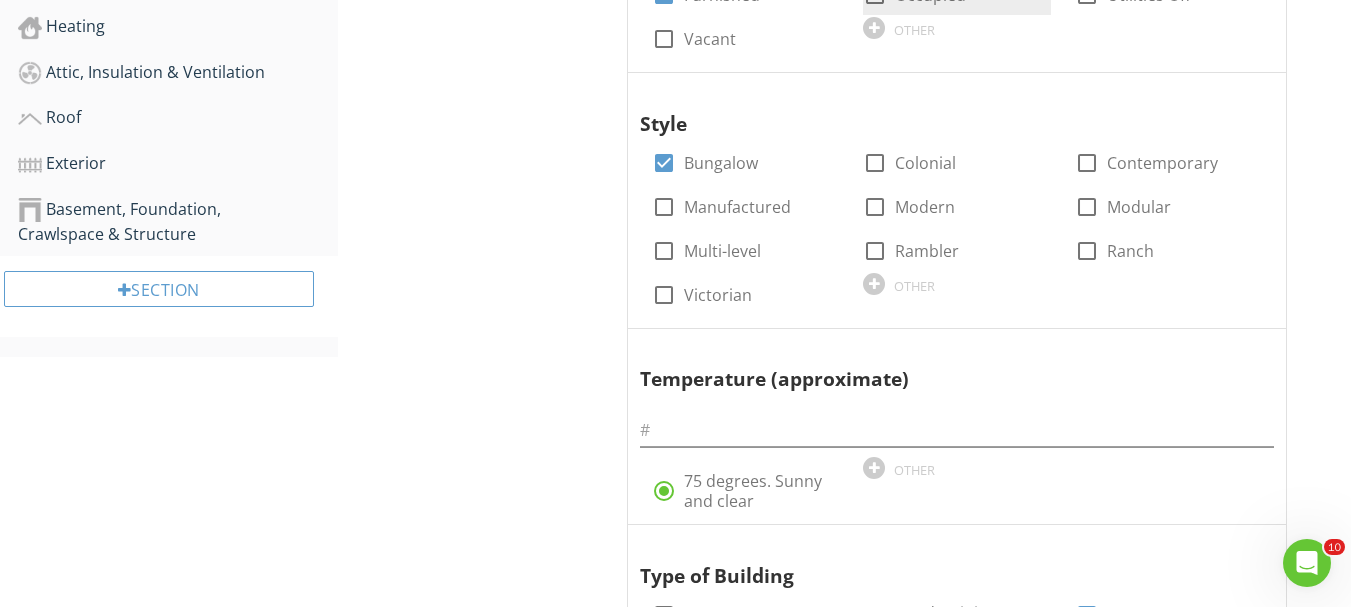 scroll, scrollTop: 800, scrollLeft: 0, axis: vertical 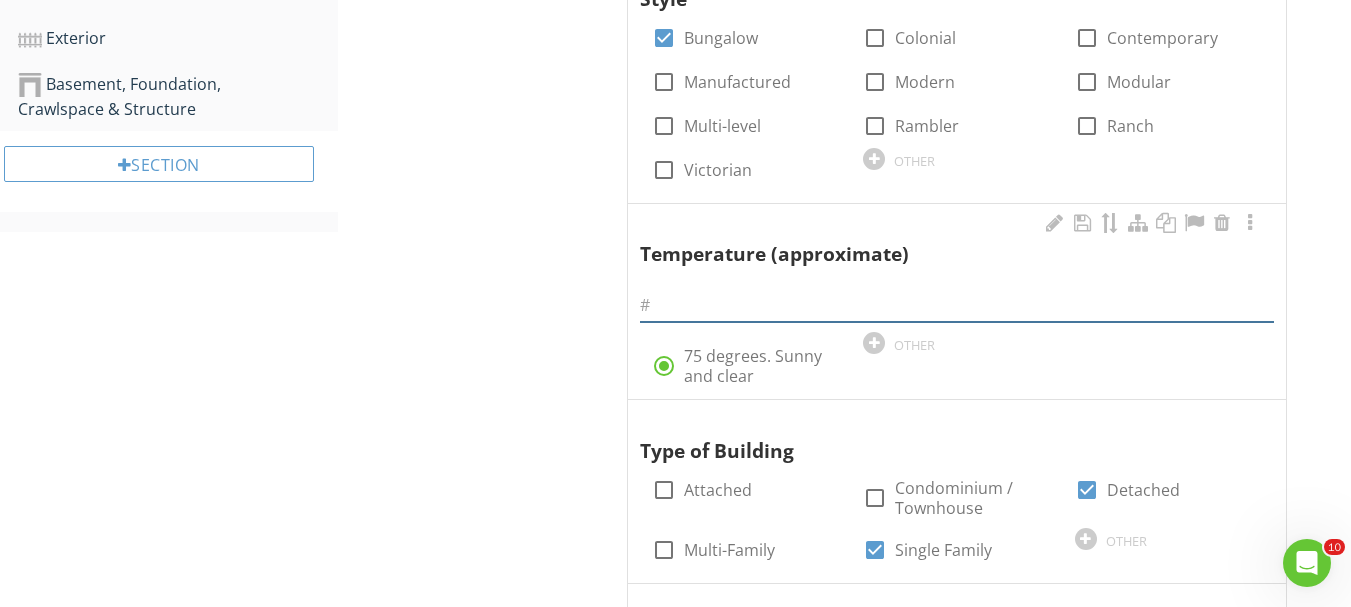 click at bounding box center [957, 305] 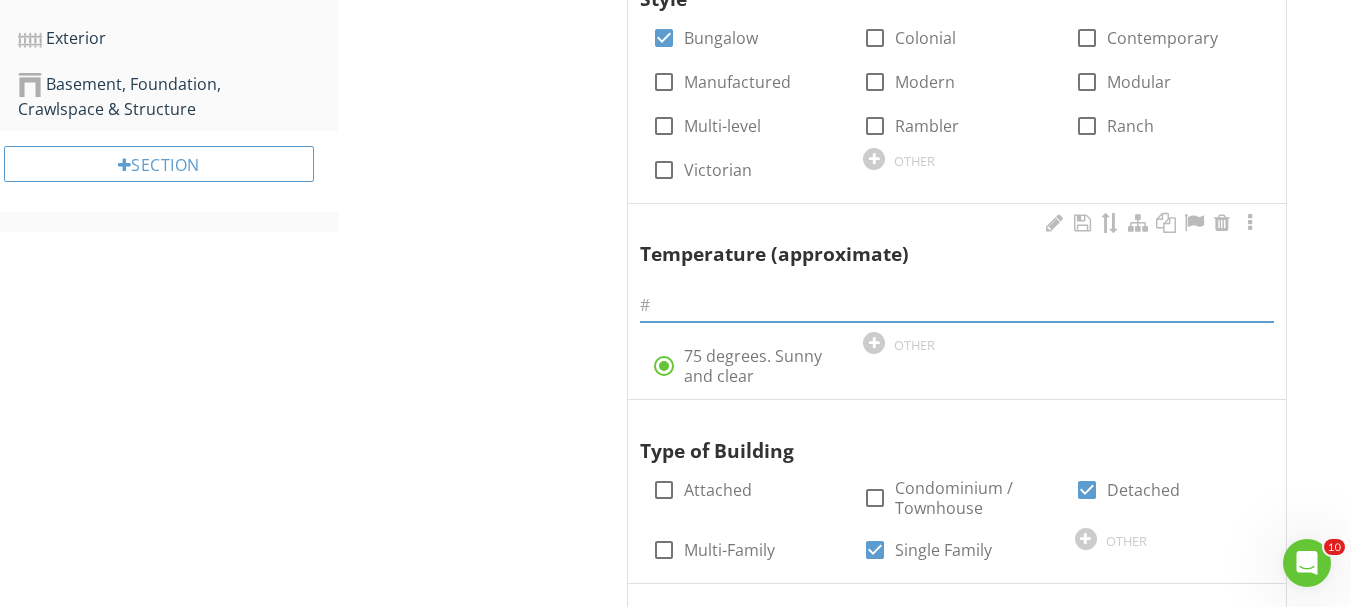 type on "7" 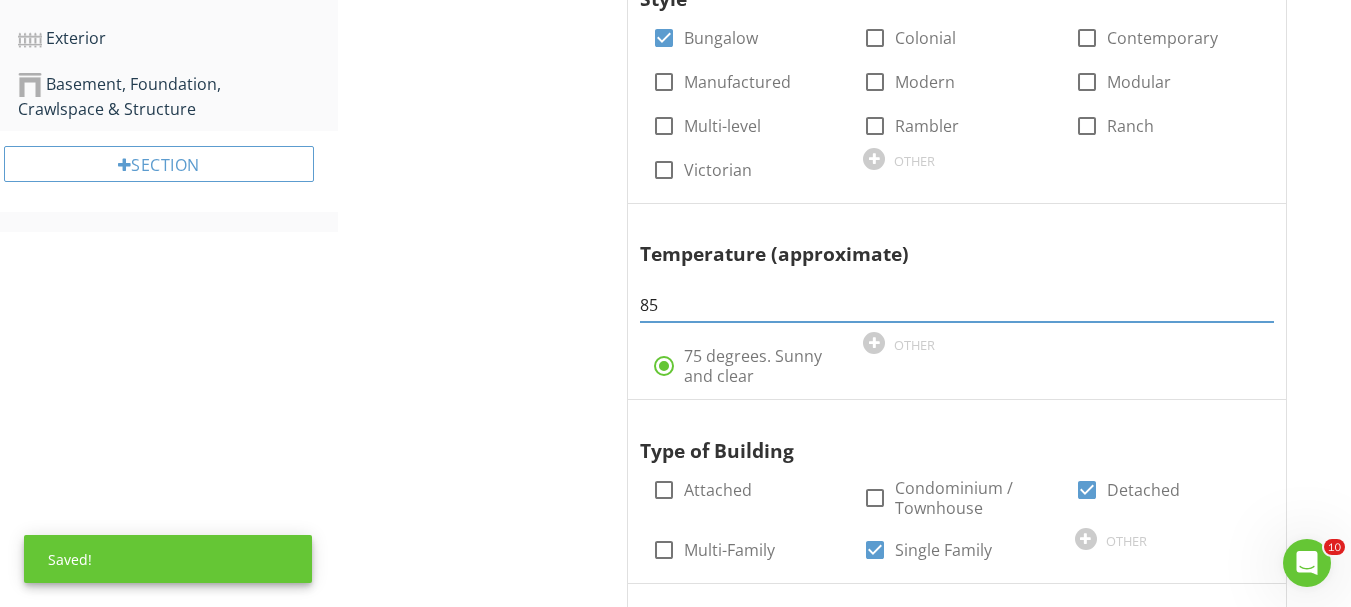 type on "85" 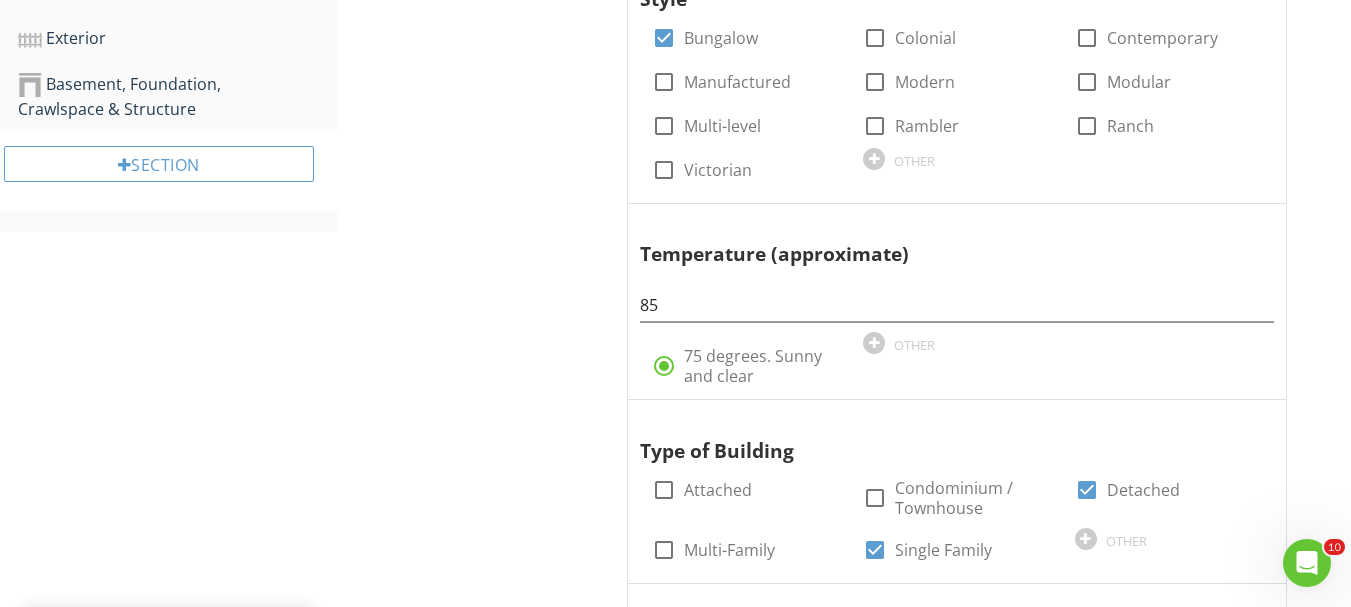 click on "Inspection Details
General
Temperature
Item
General
Info
Information
In Attendance
check_box Client   check_box Client's Agent   check_box Home Owner   check_box_outline_blank Listing Agent         OTHER
Occupancy
check_box Furnished   check_box_outline_blank Occupied   check_box_outline_blank Utilities Off   check_box_outline_blank Vacant         OTHER
Style
check_box Bungalow   check_box_outline_blank Colonial   check_box_outline_blank Contemporary   check_box_outline_blank Manufactured   check_box_outline_blank Modern   check_box_outline_blank Modular   check_box_outline_blank Multi-level   Rambler" at bounding box center [844, 221] 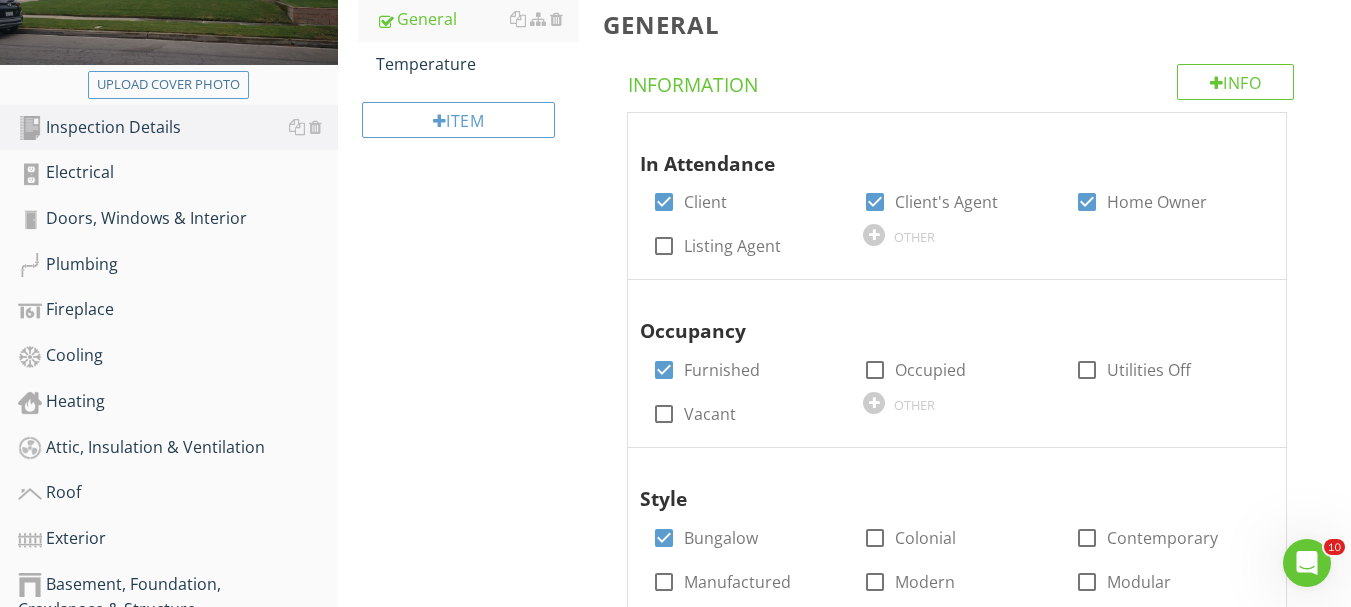 scroll, scrollTop: 0, scrollLeft: 0, axis: both 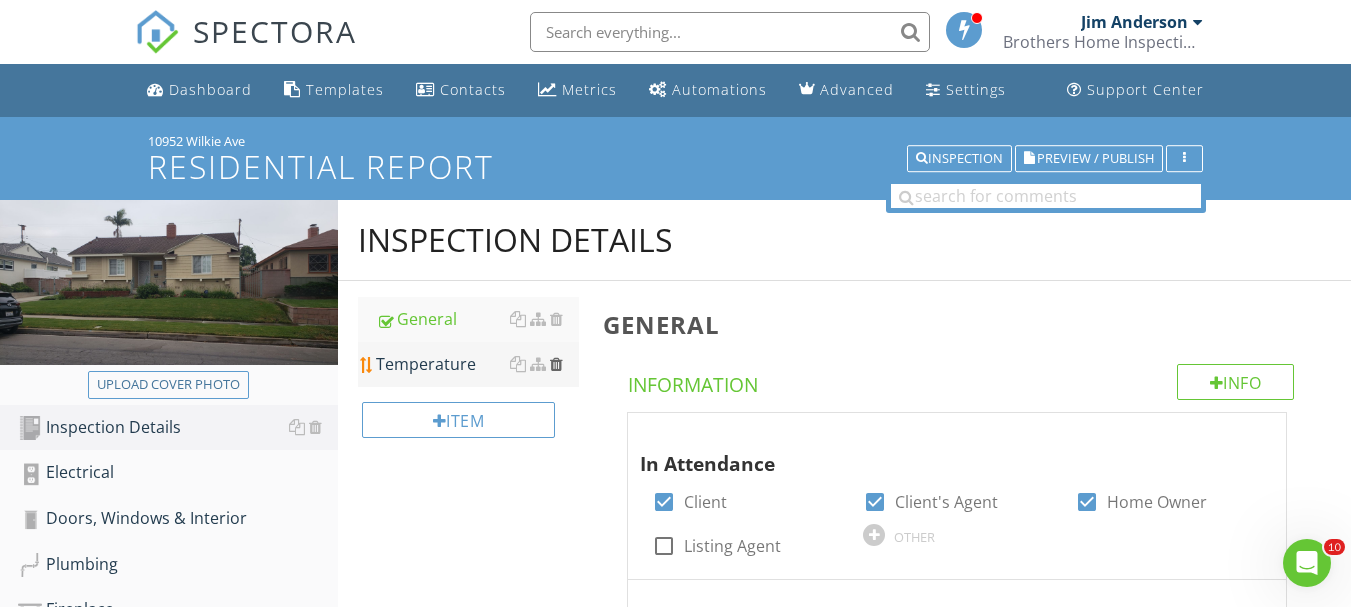 click at bounding box center (556, 364) 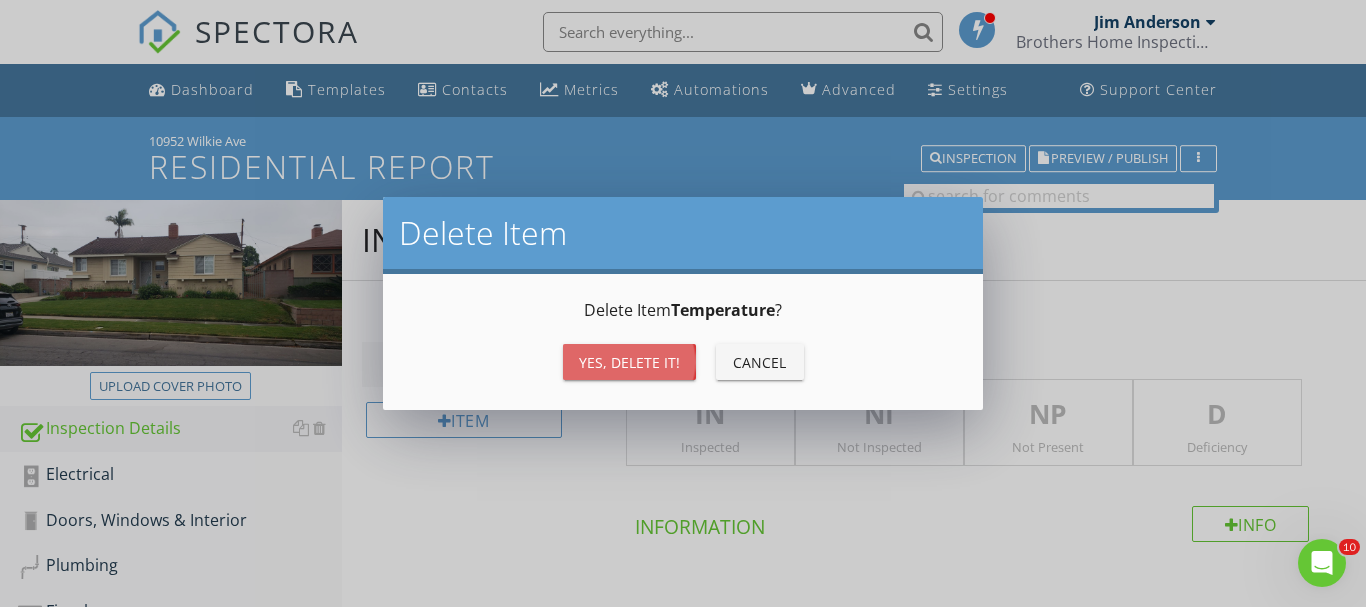 click on "Yes, Delete it!" at bounding box center [629, 362] 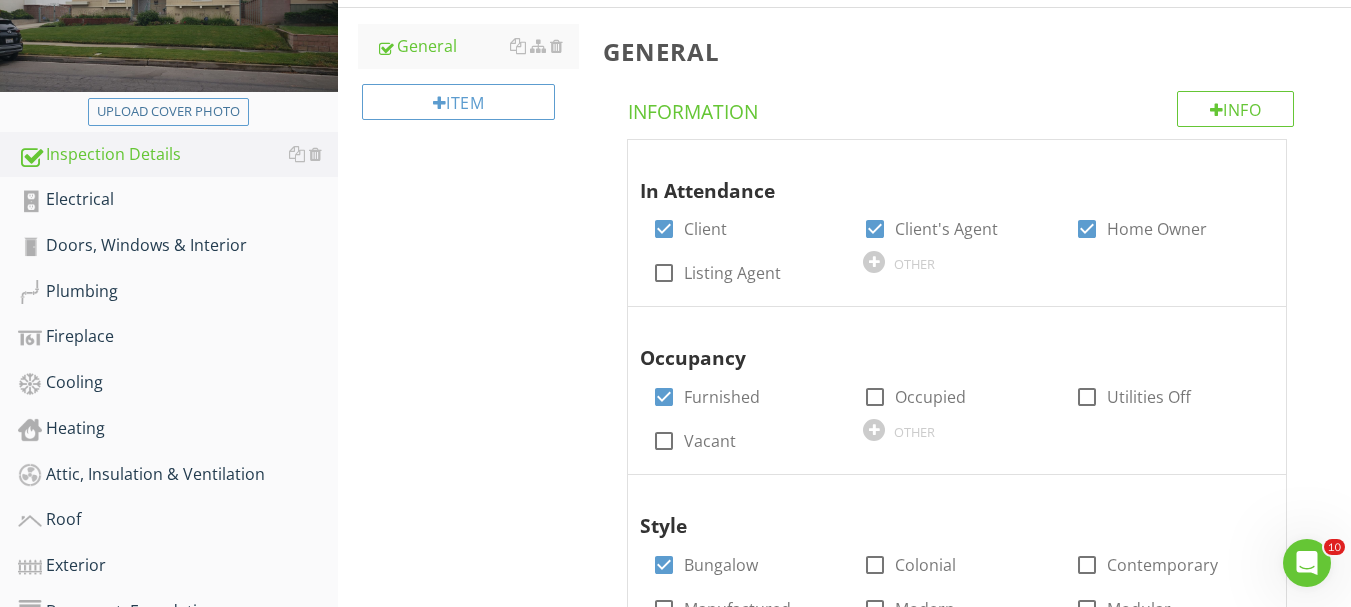 scroll, scrollTop: 235, scrollLeft: 0, axis: vertical 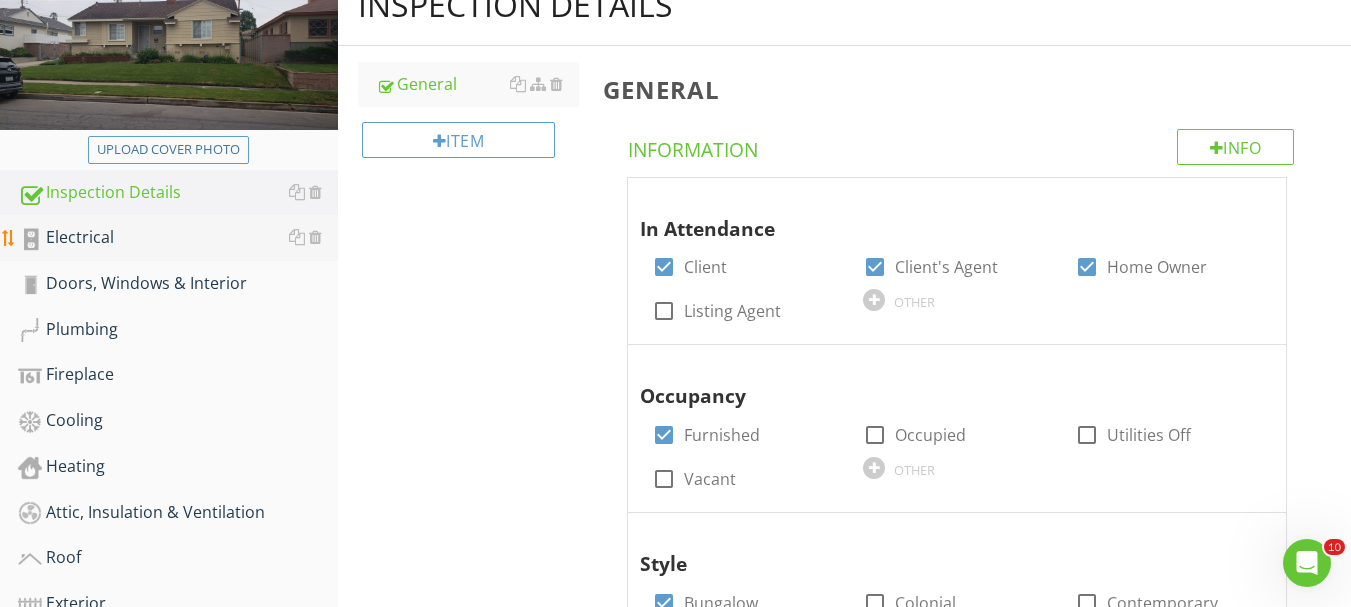 click on "Electrical" at bounding box center [178, 238] 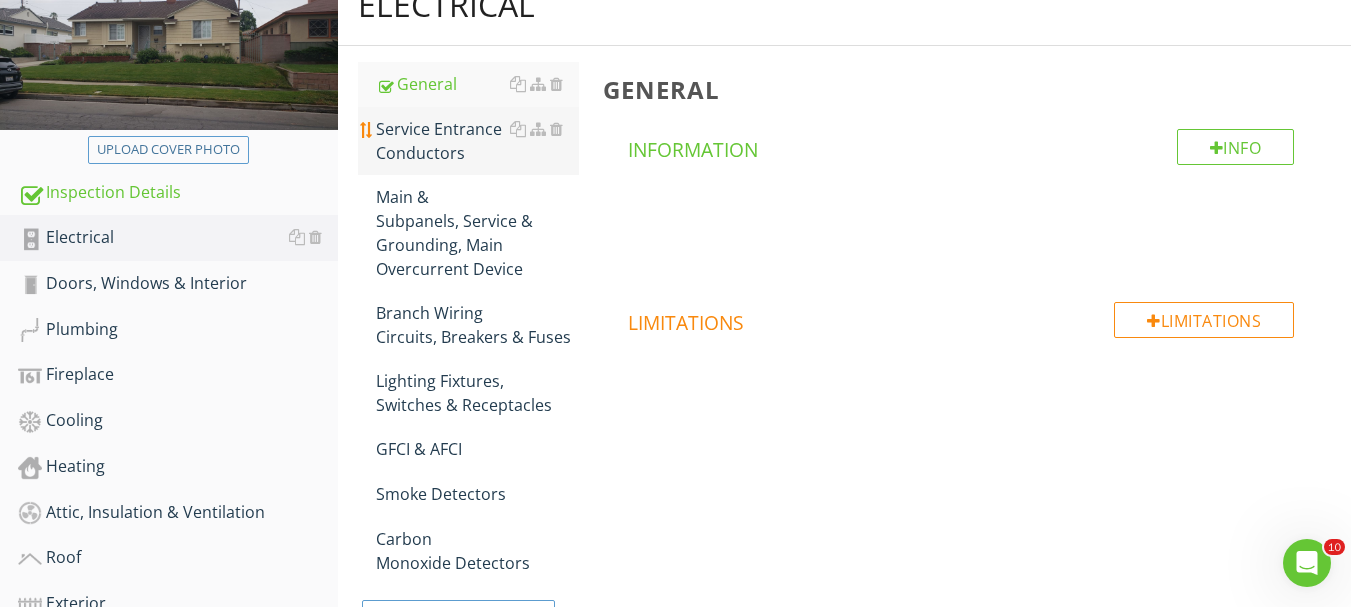 click on "Service Entrance Conductors" at bounding box center (477, 141) 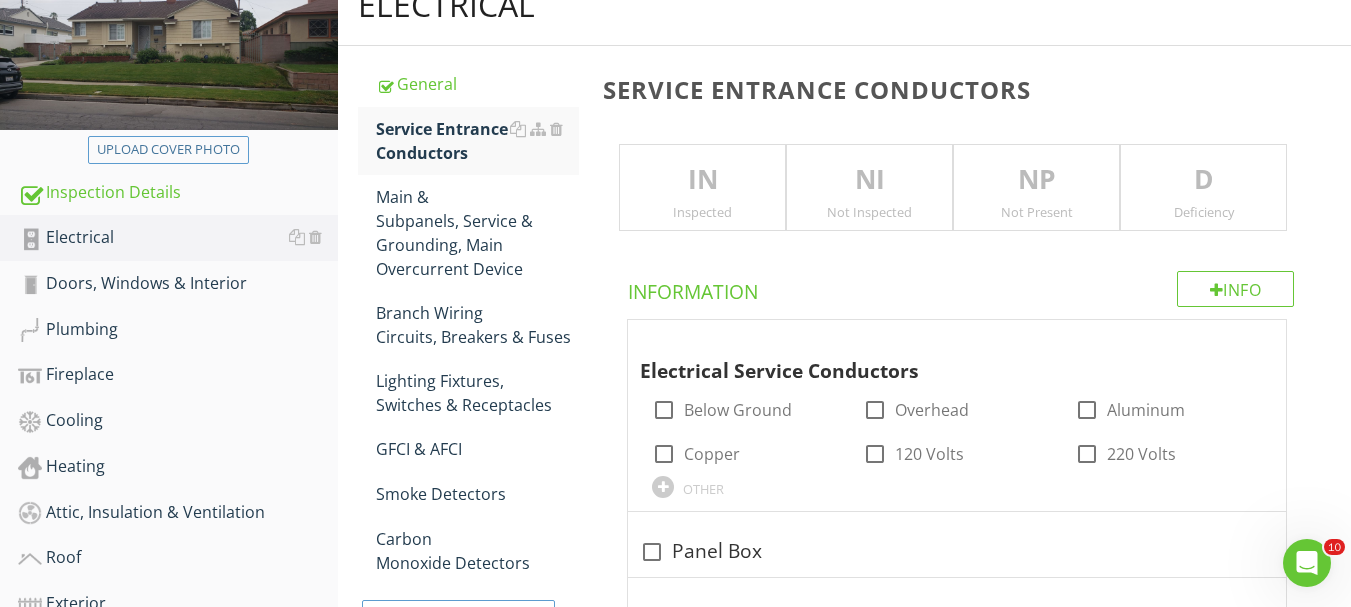 click on "IN" at bounding box center (702, 180) 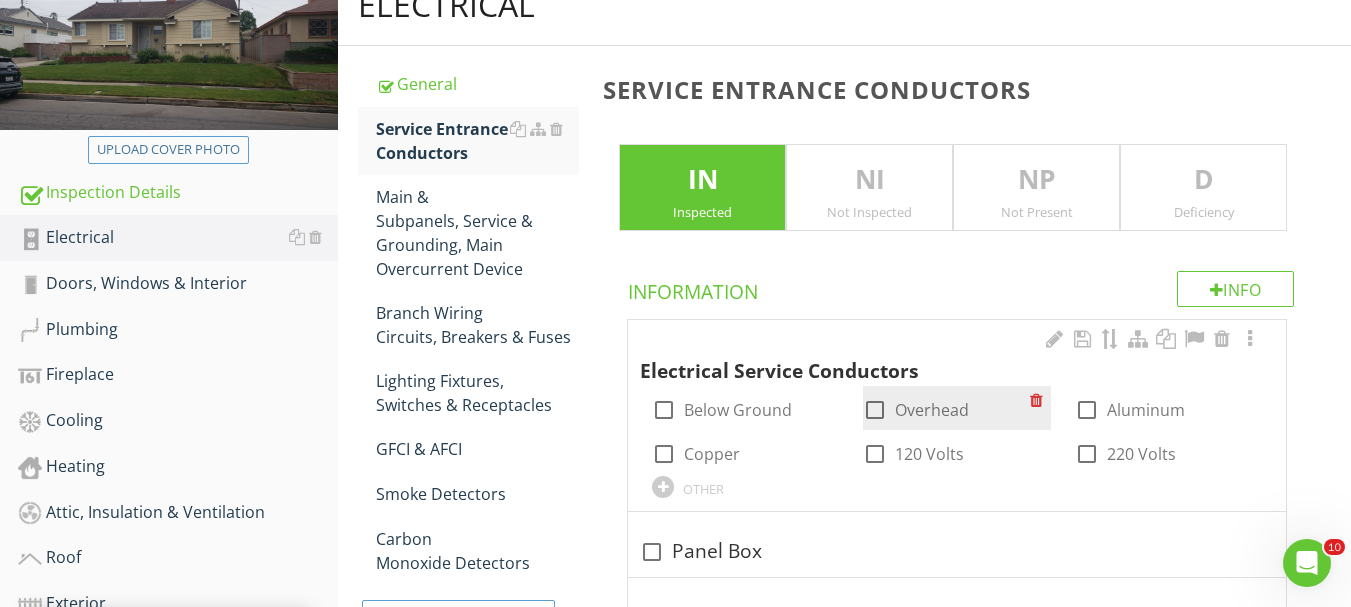 click at bounding box center (875, 410) 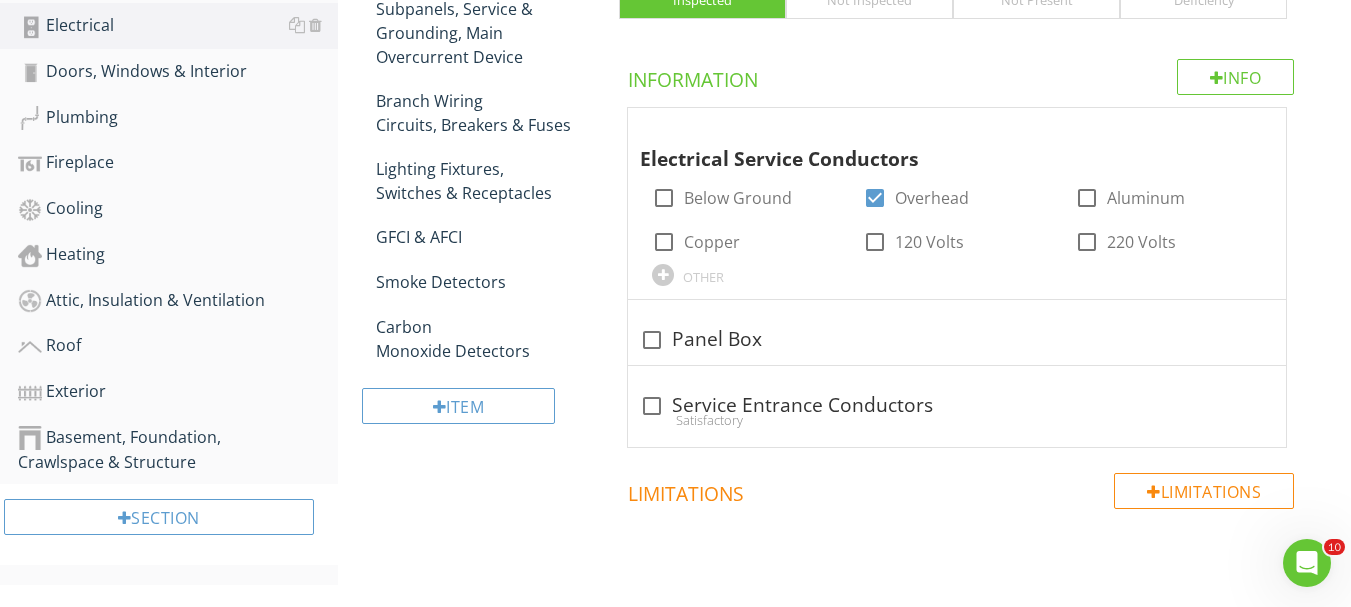 scroll, scrollTop: 413, scrollLeft: 0, axis: vertical 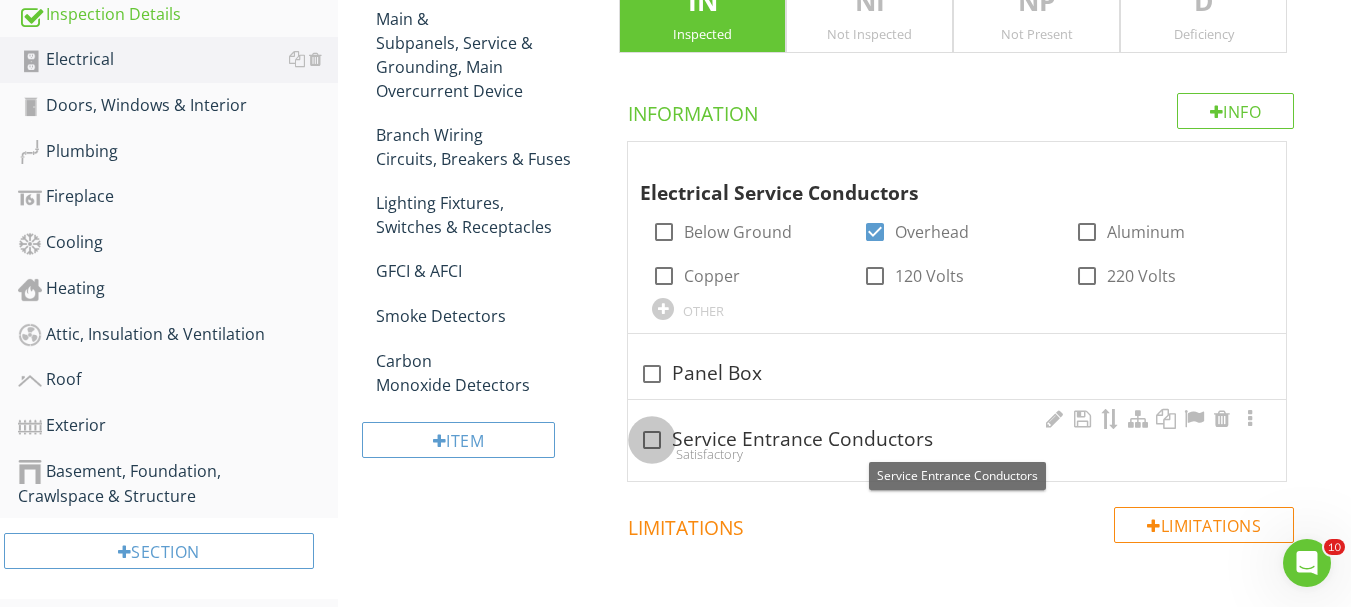 click at bounding box center (652, 440) 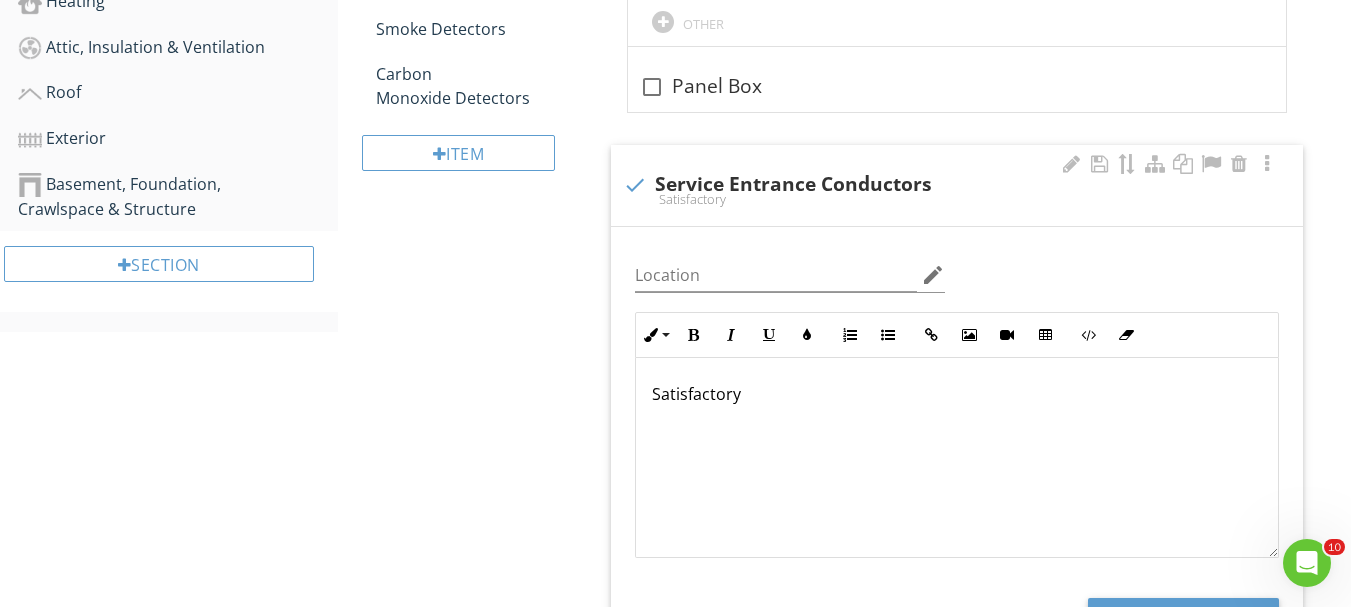 scroll, scrollTop: 713, scrollLeft: 0, axis: vertical 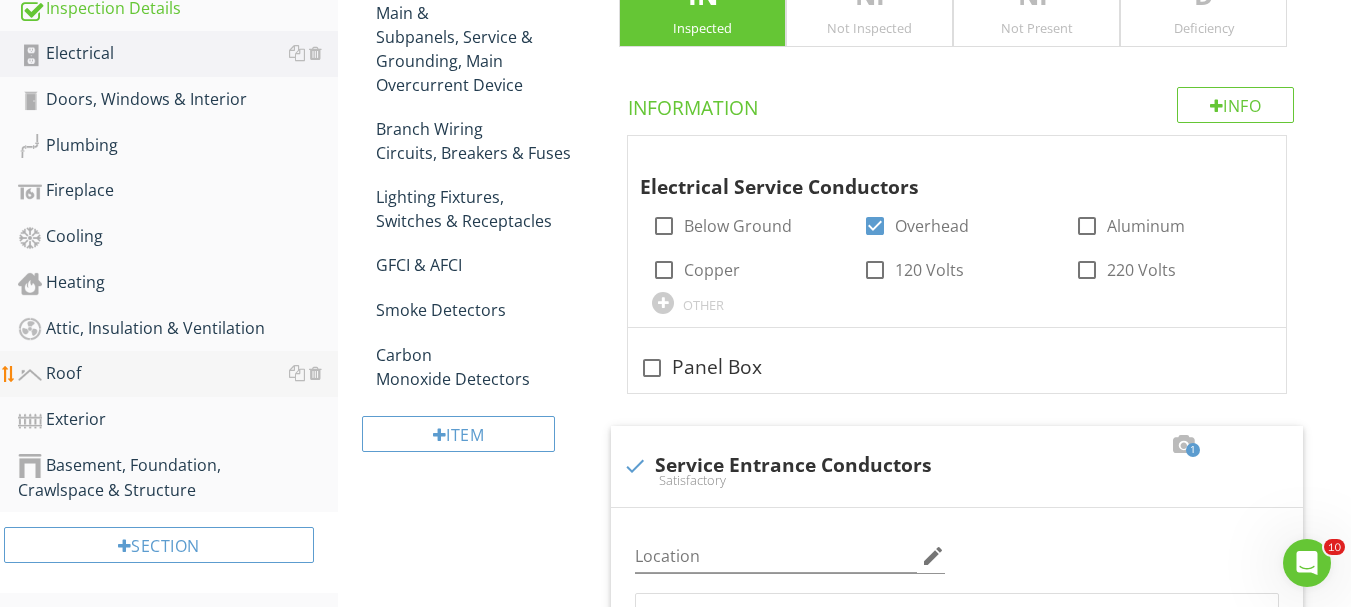 click on "Roof" at bounding box center [178, 374] 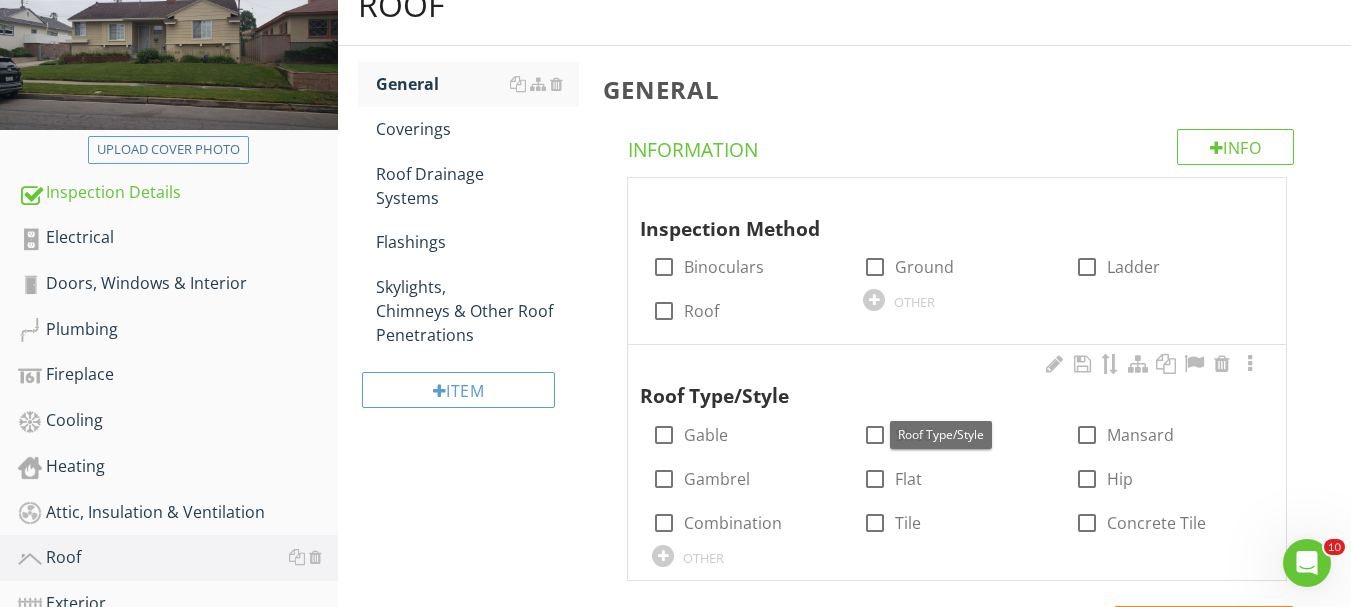 scroll, scrollTop: 100, scrollLeft: 0, axis: vertical 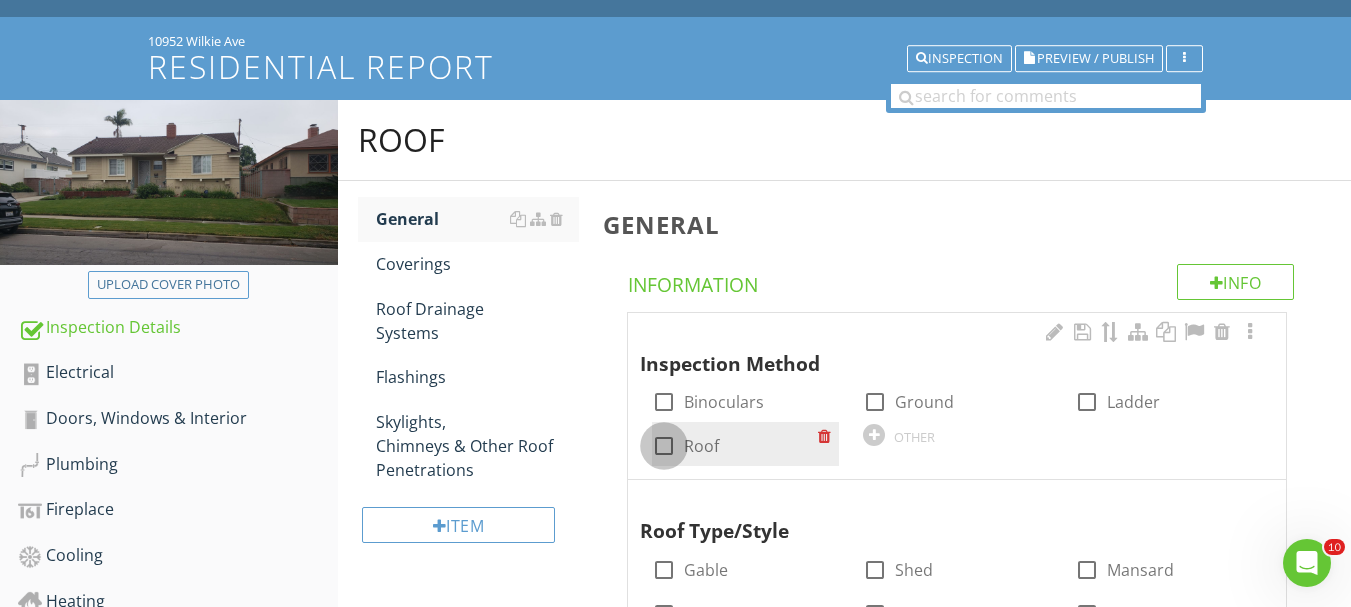 click at bounding box center (664, 446) 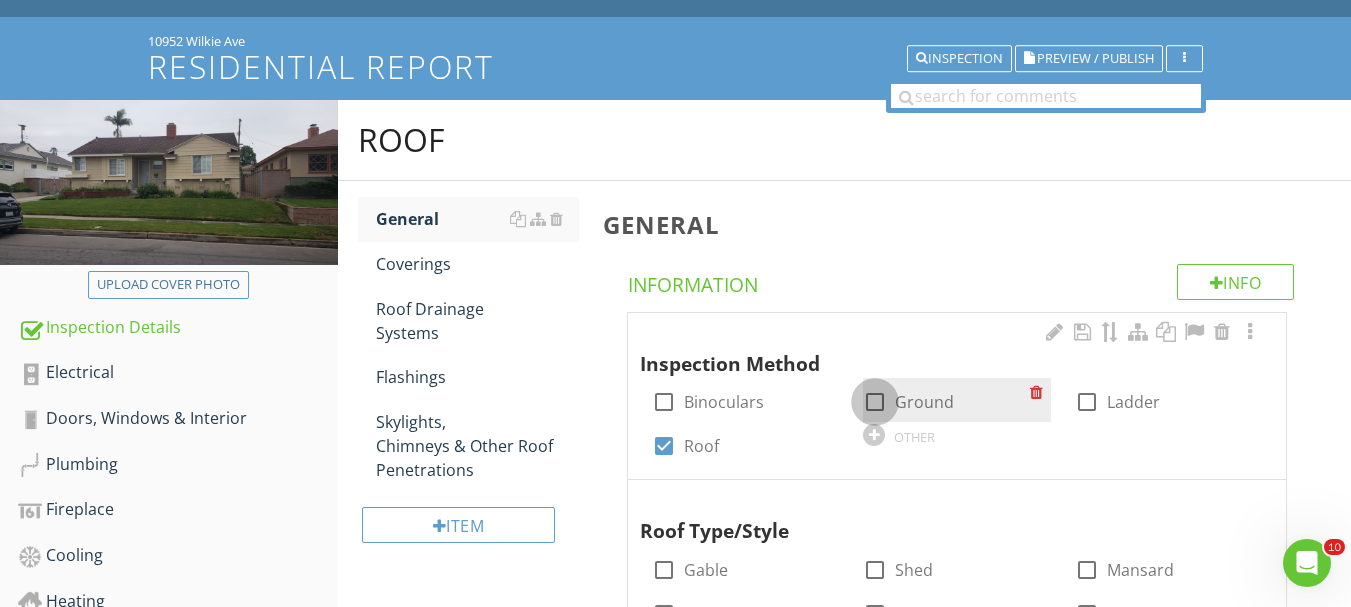 click at bounding box center (875, 402) 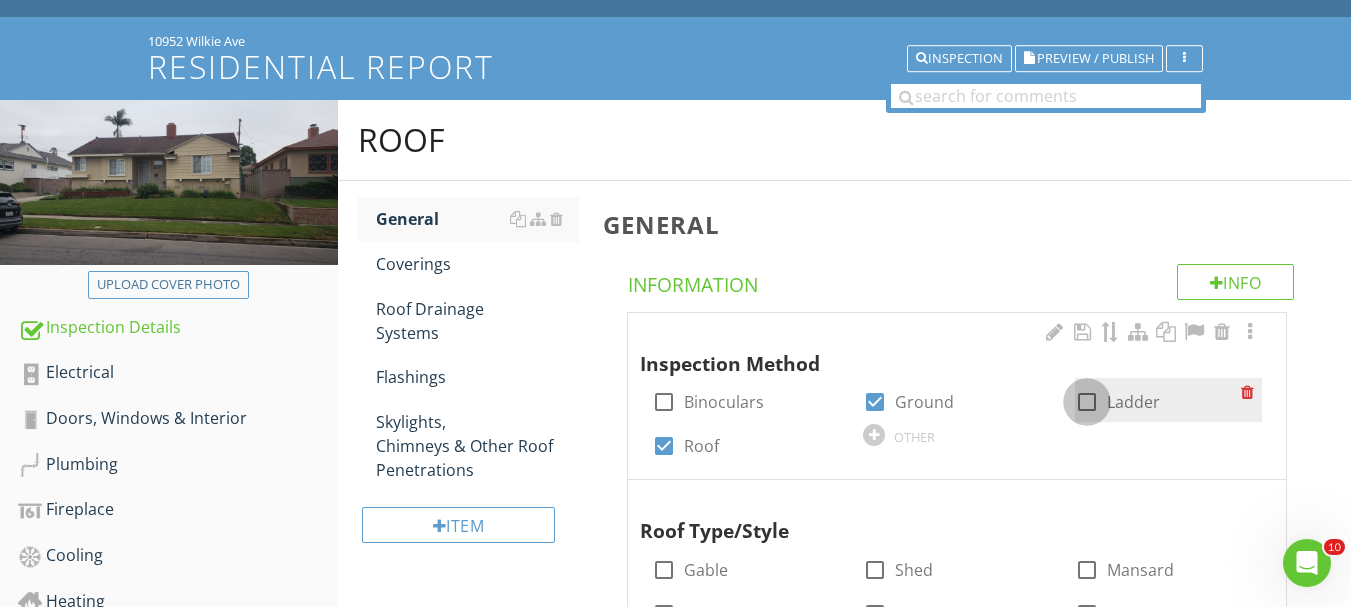 click at bounding box center [1087, 402] 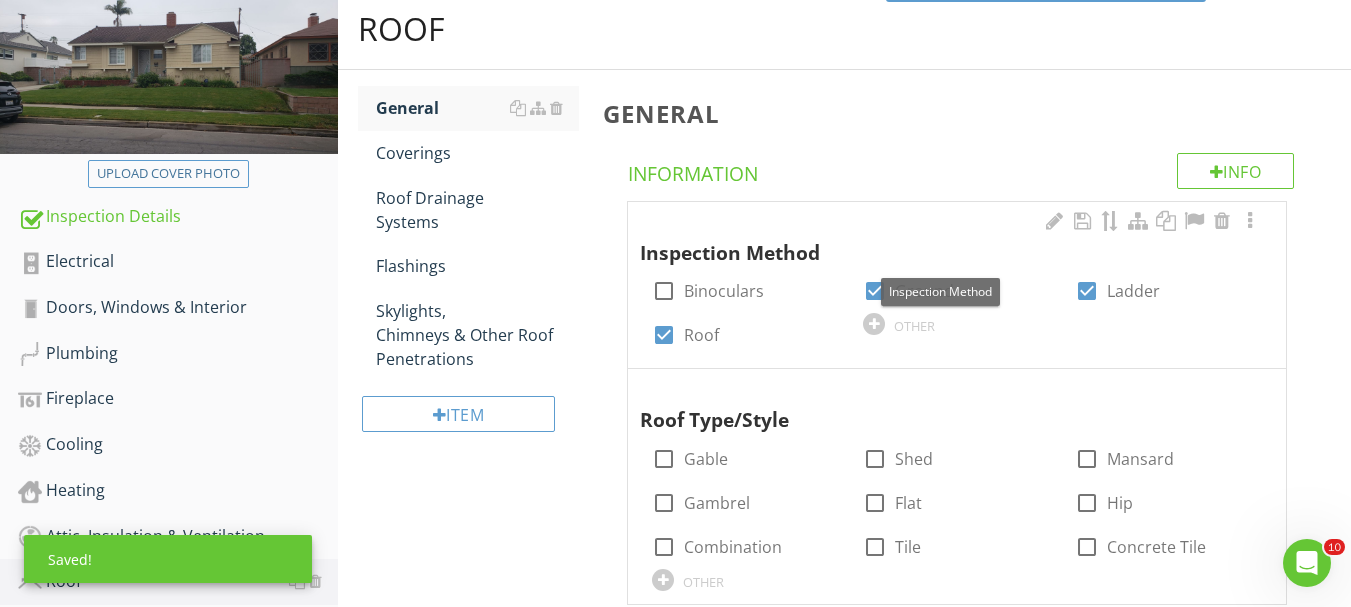 scroll, scrollTop: 400, scrollLeft: 0, axis: vertical 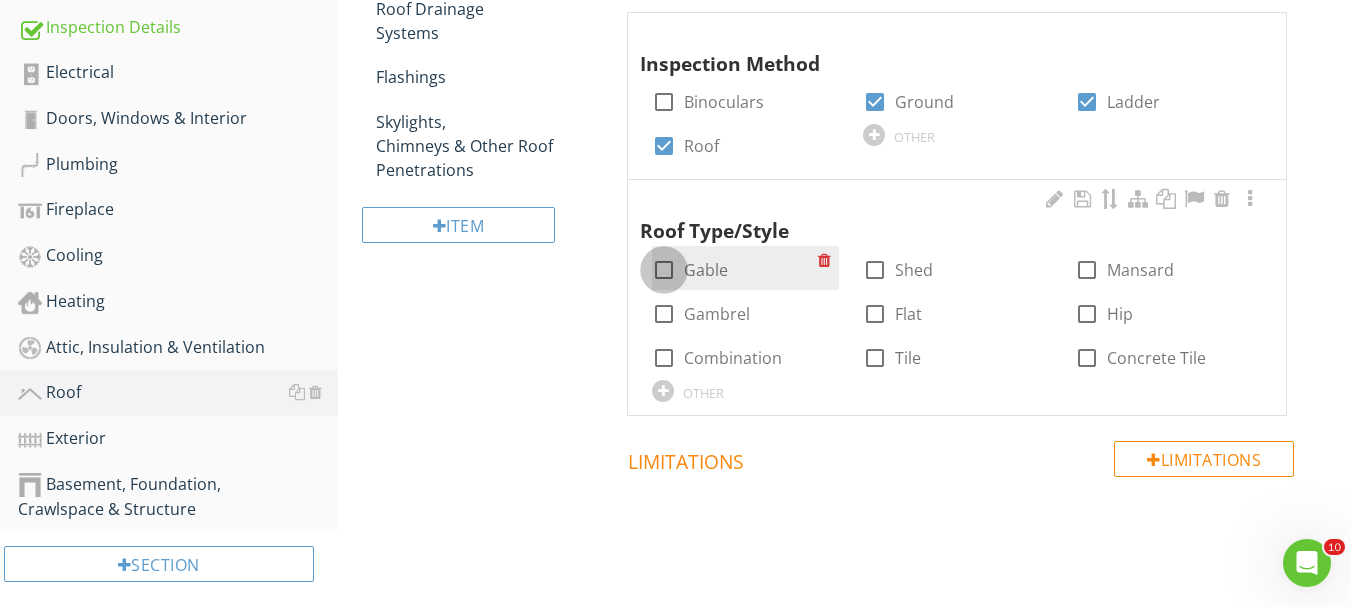 click at bounding box center (664, 270) 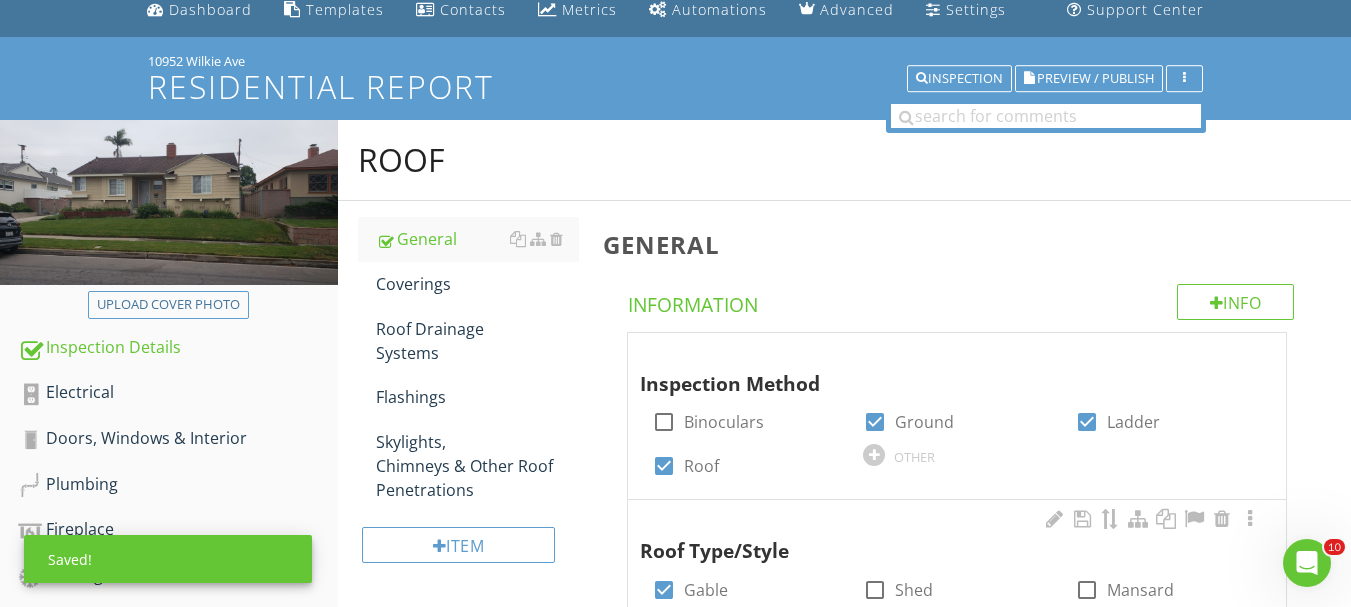 scroll, scrollTop: 32, scrollLeft: 0, axis: vertical 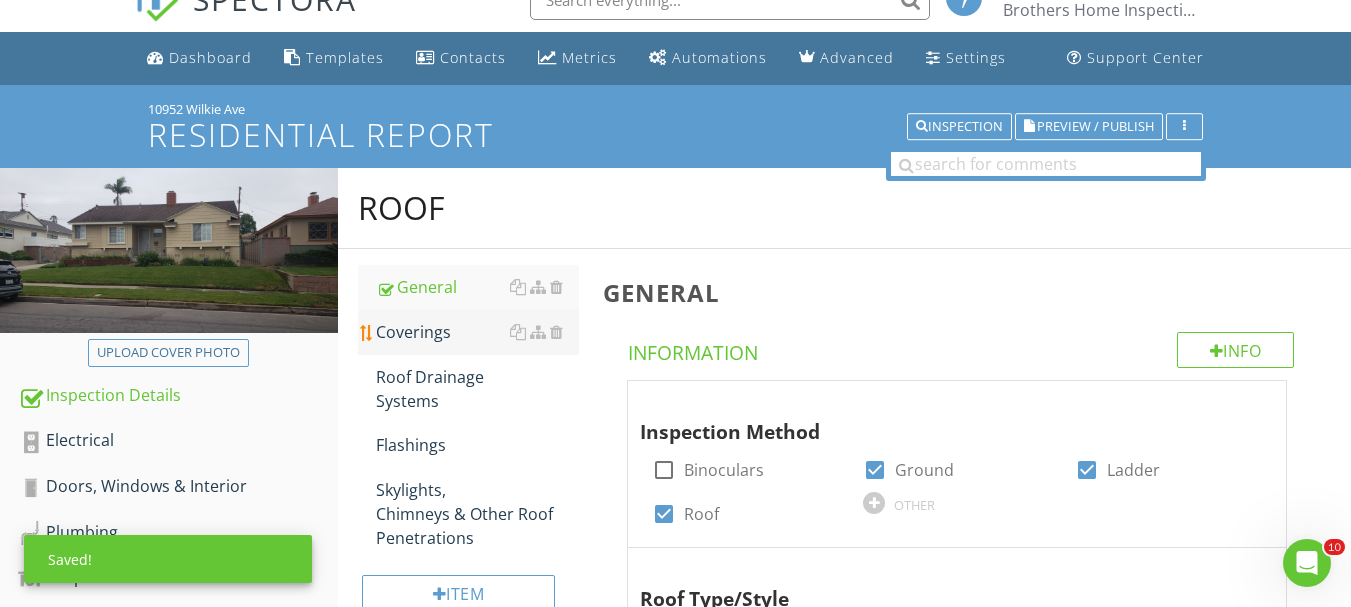 click on "Coverings" at bounding box center (477, 332) 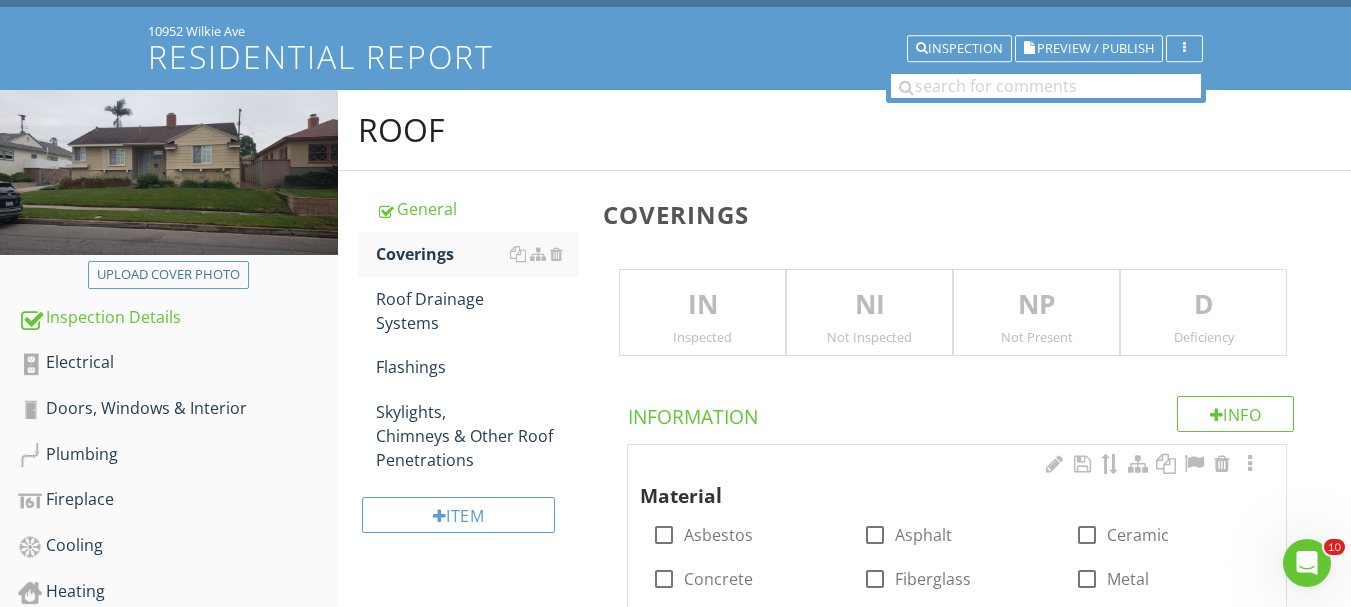 scroll, scrollTop: 332, scrollLeft: 0, axis: vertical 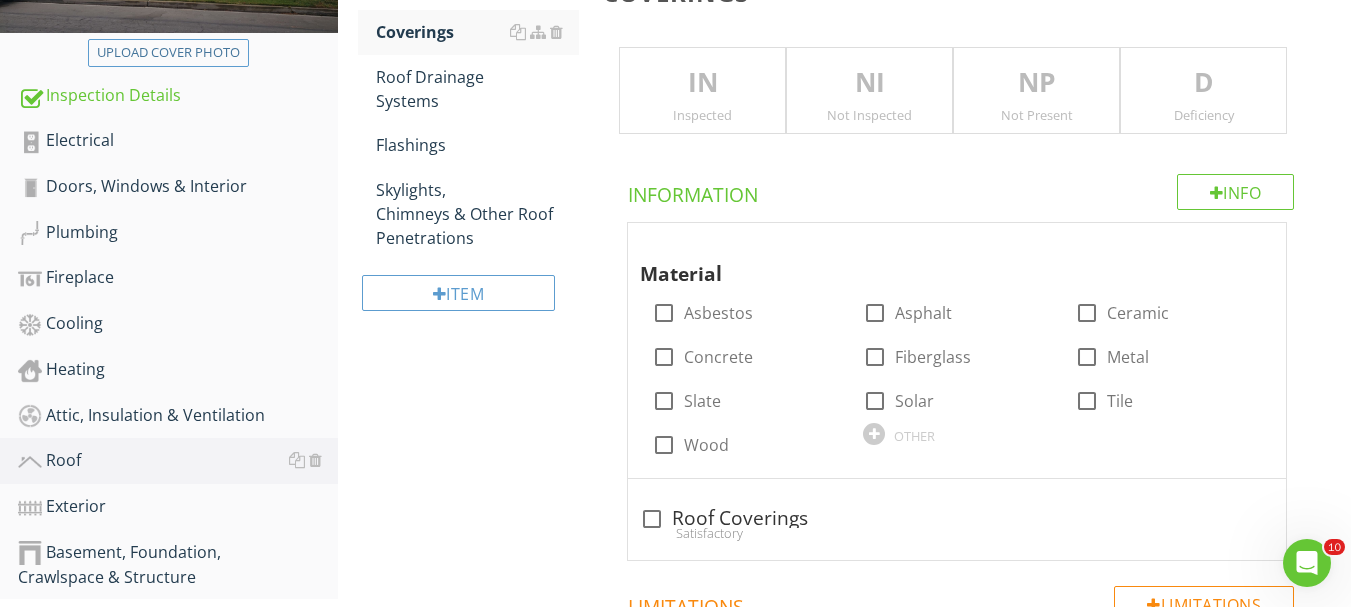 click on "IN   Inspected" at bounding box center (702, 91) 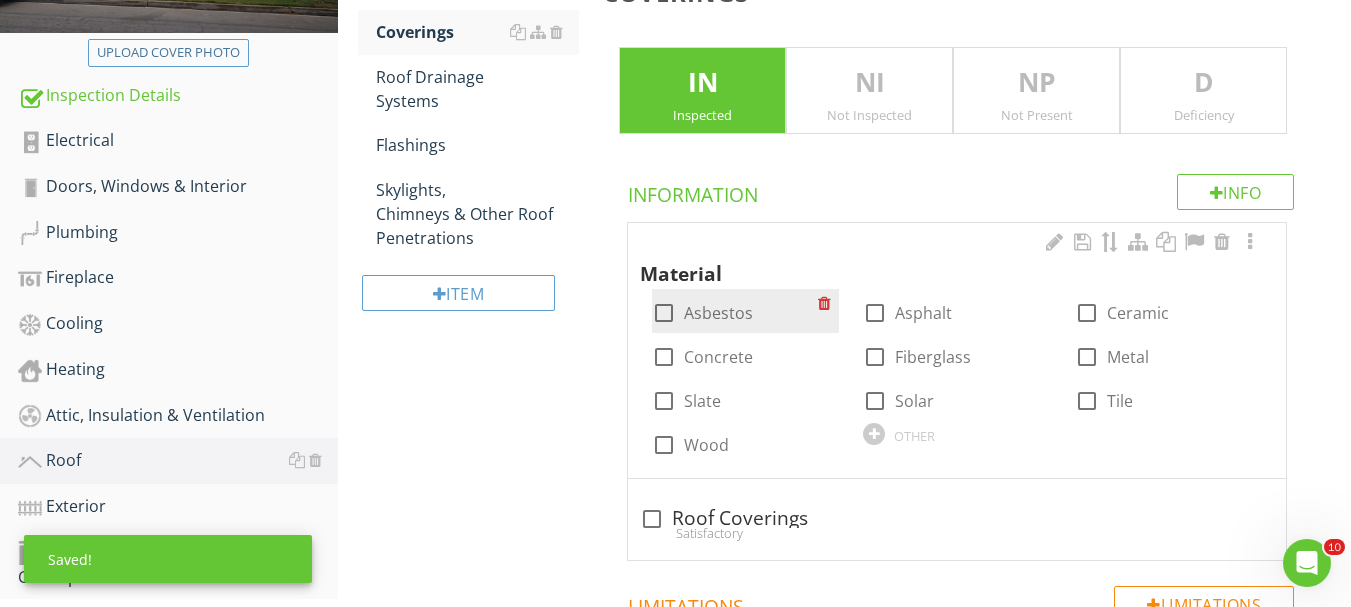click at bounding box center [664, 313] 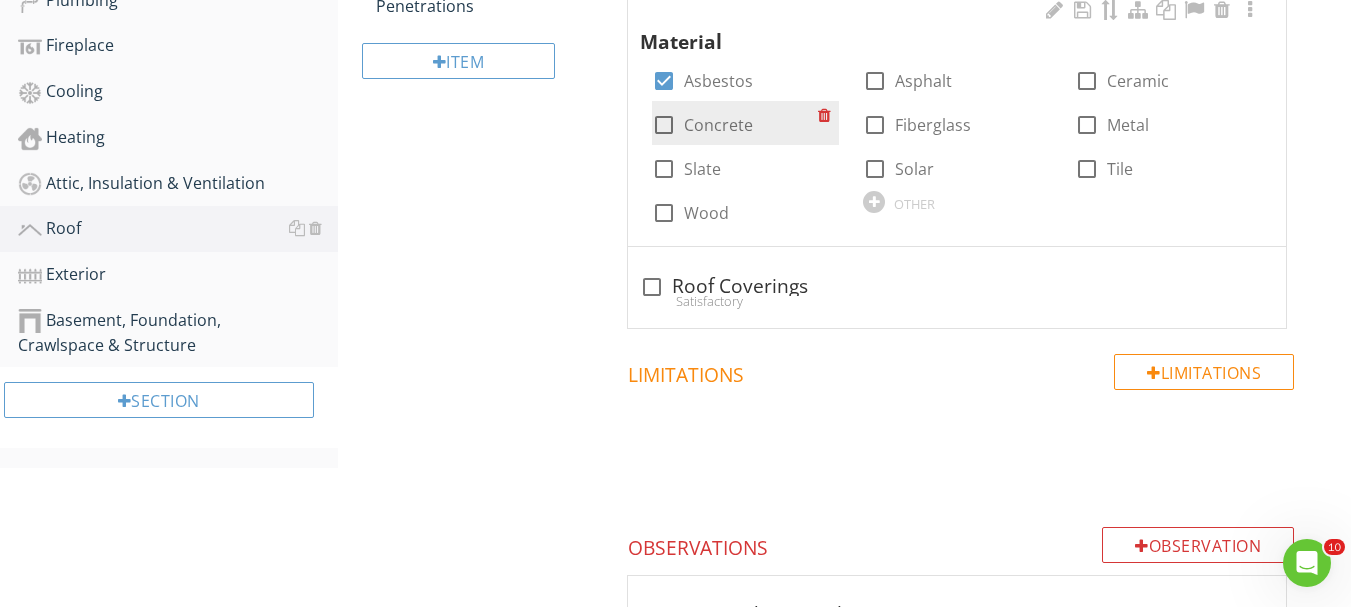 scroll, scrollTop: 632, scrollLeft: 0, axis: vertical 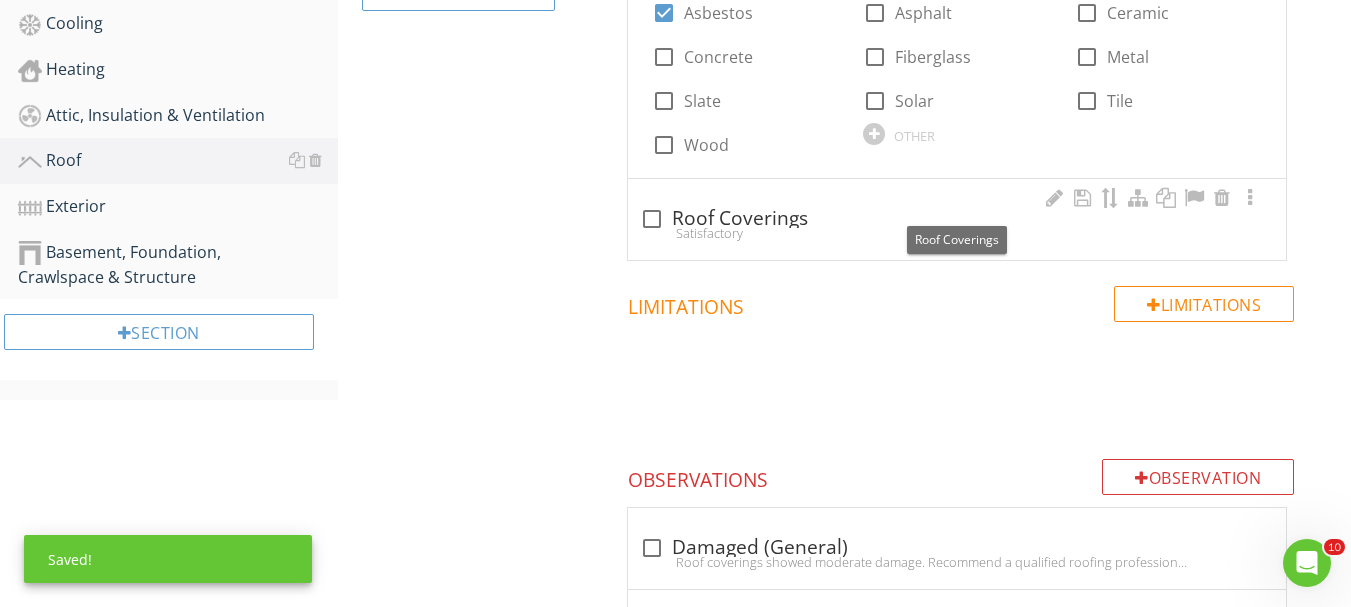 click at bounding box center (652, 219) 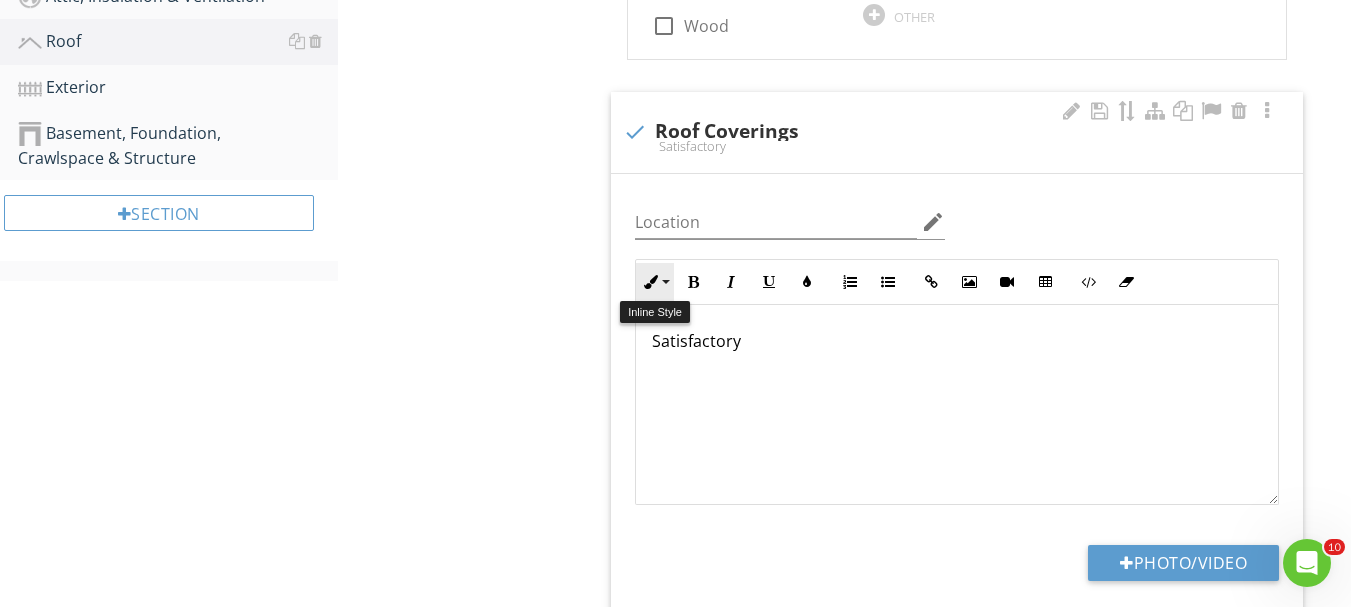 scroll, scrollTop: 800, scrollLeft: 0, axis: vertical 